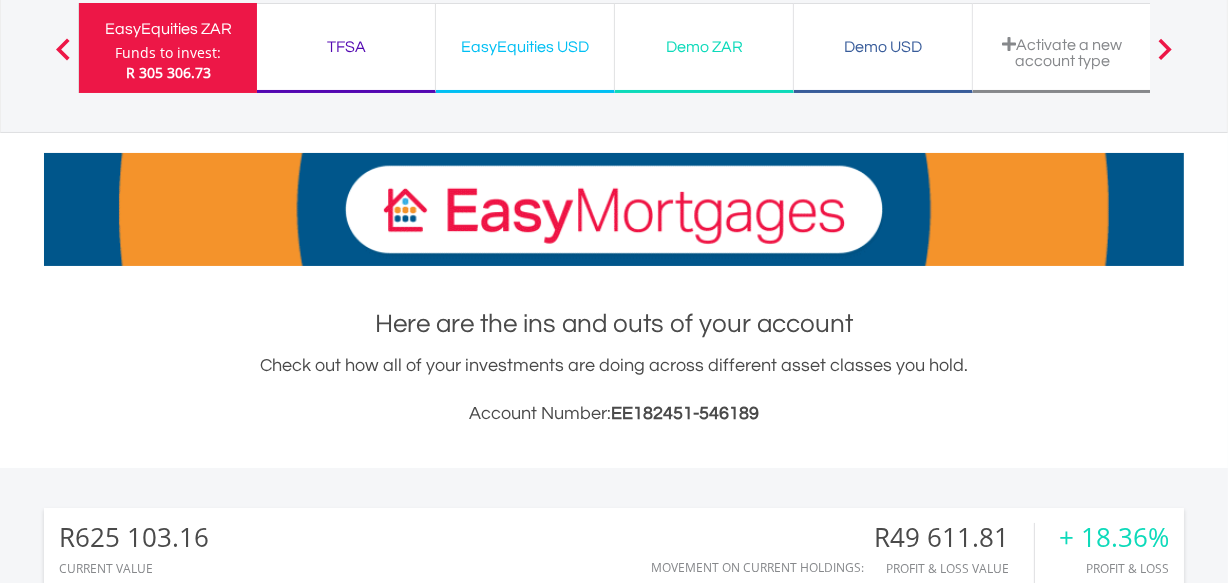 scroll, scrollTop: 290, scrollLeft: 0, axis: vertical 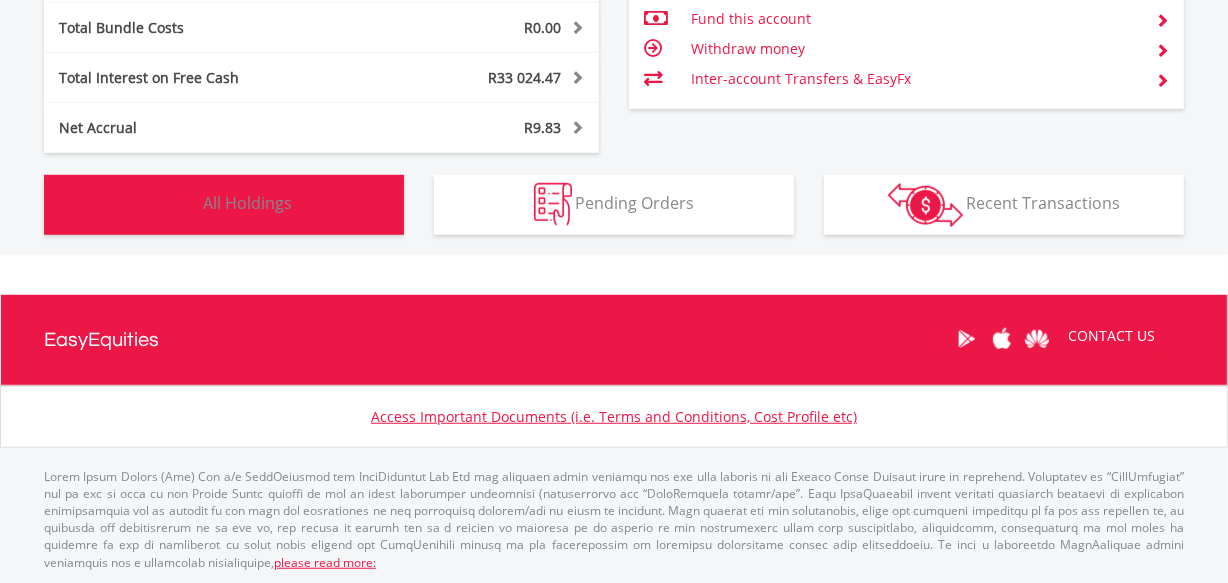 click at bounding box center (177, 204) 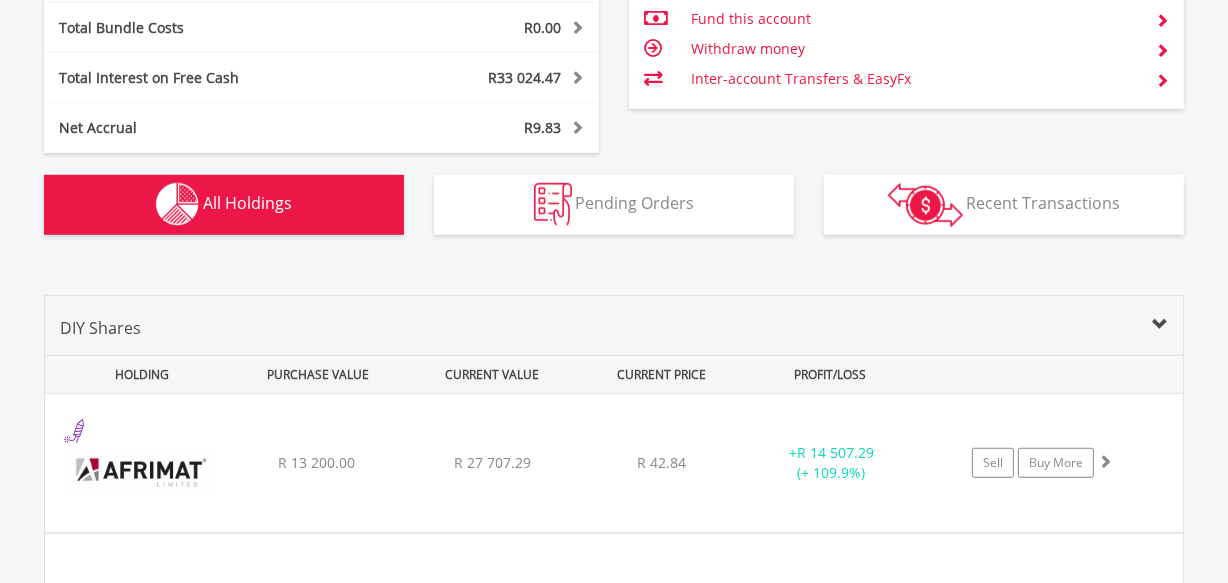 scroll, scrollTop: 1522, scrollLeft: 0, axis: vertical 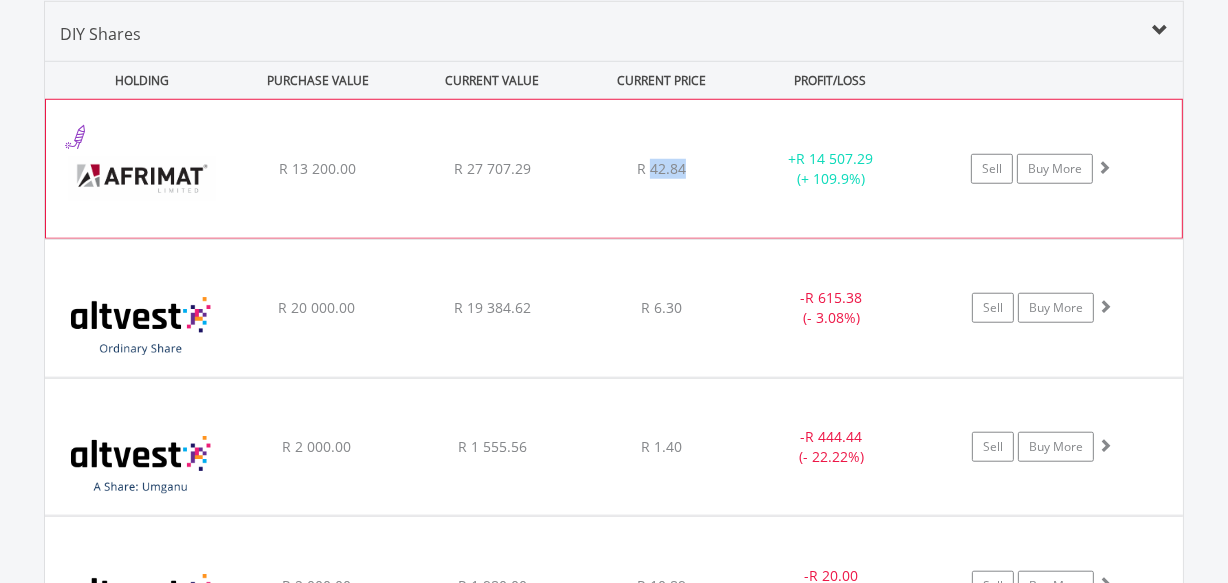 drag, startPoint x: 684, startPoint y: 165, endPoint x: 653, endPoint y: 163, distance: 31.06445 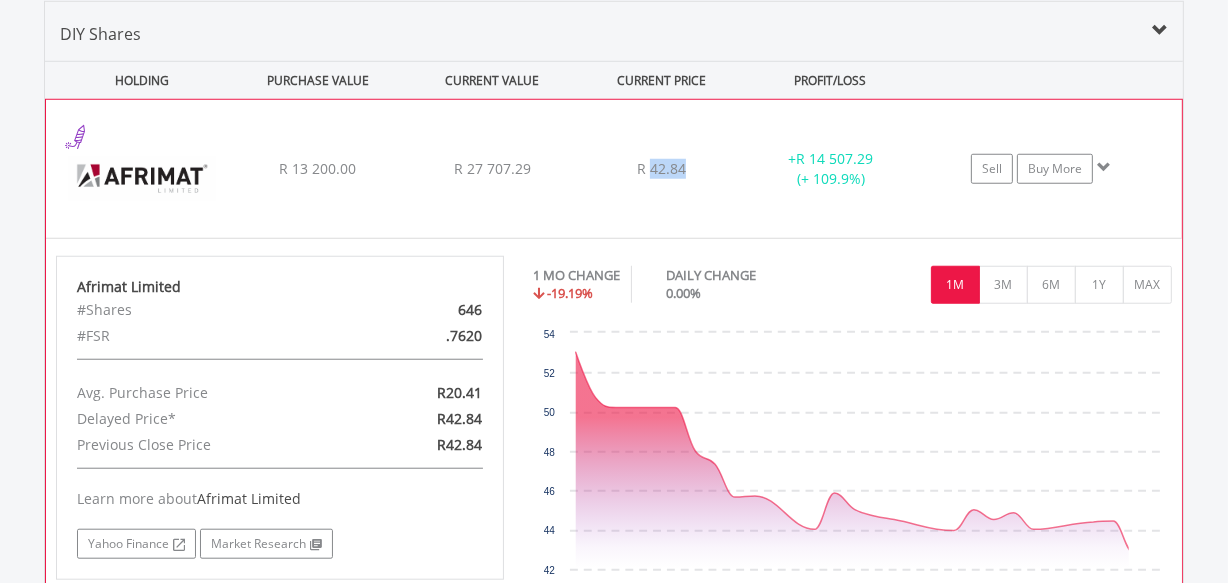 copy on "42.84" 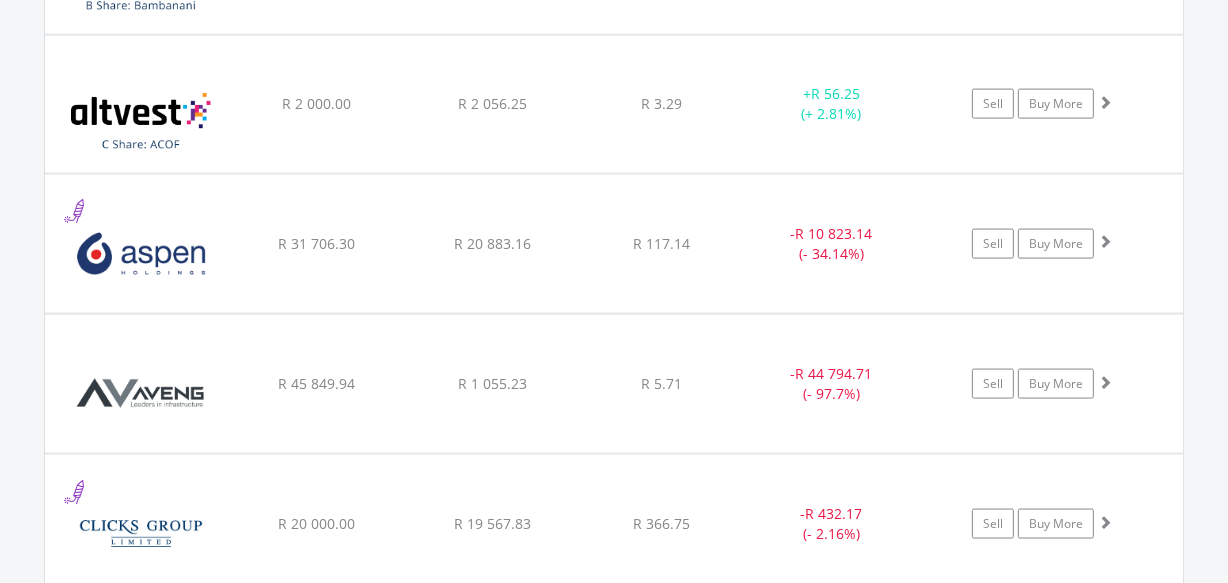 scroll, scrollTop: 2583, scrollLeft: 0, axis: vertical 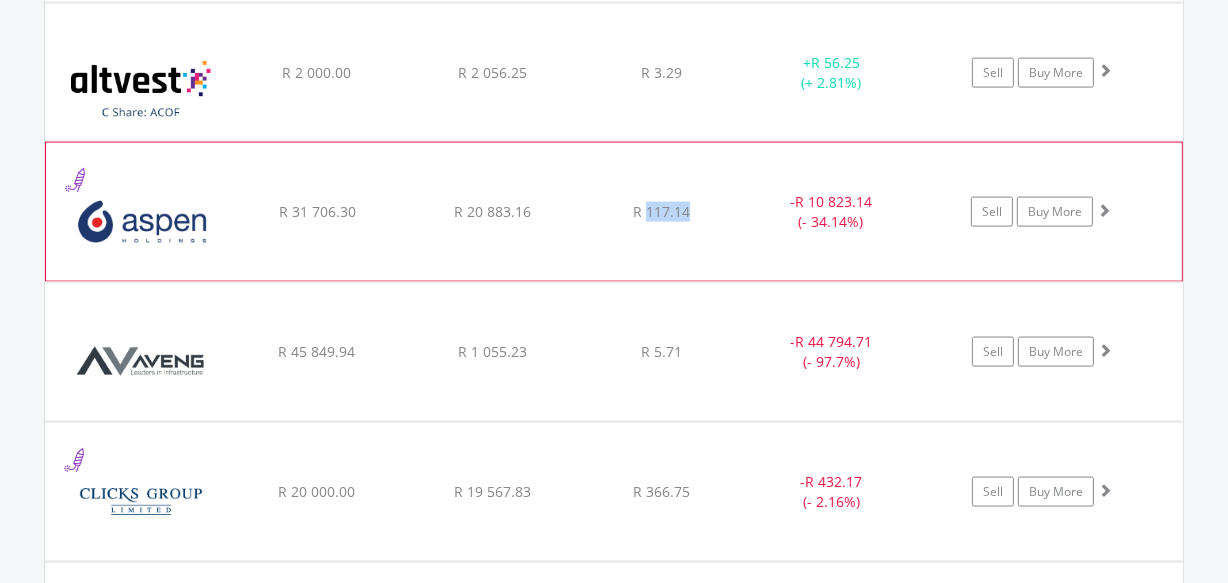 drag, startPoint x: 700, startPoint y: 206, endPoint x: 645, endPoint y: 209, distance: 55.081757 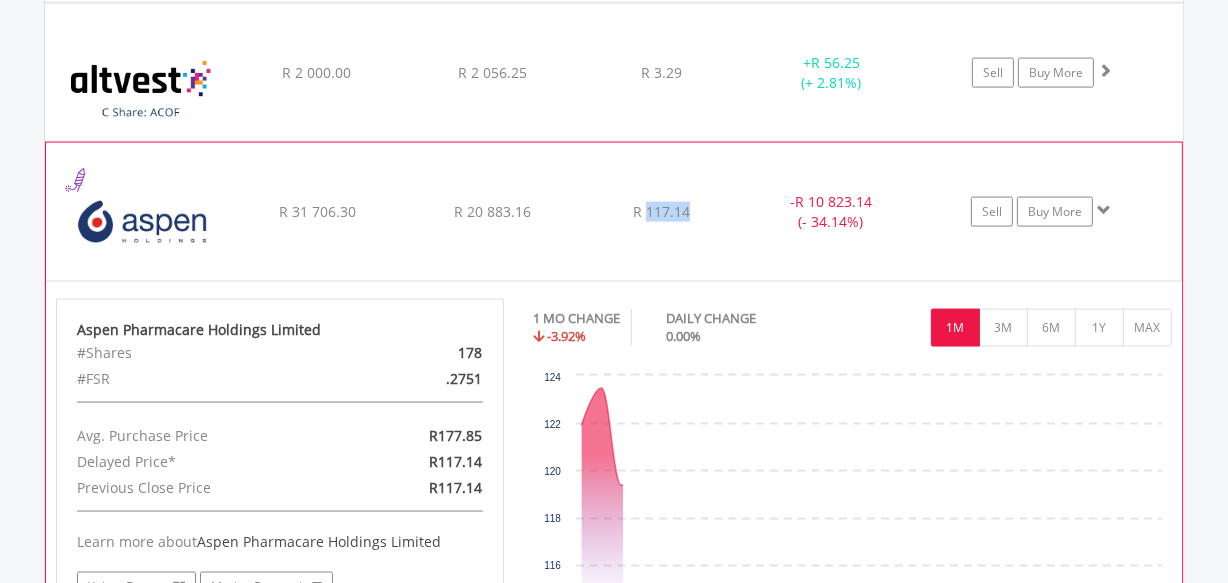 copy on "117.14" 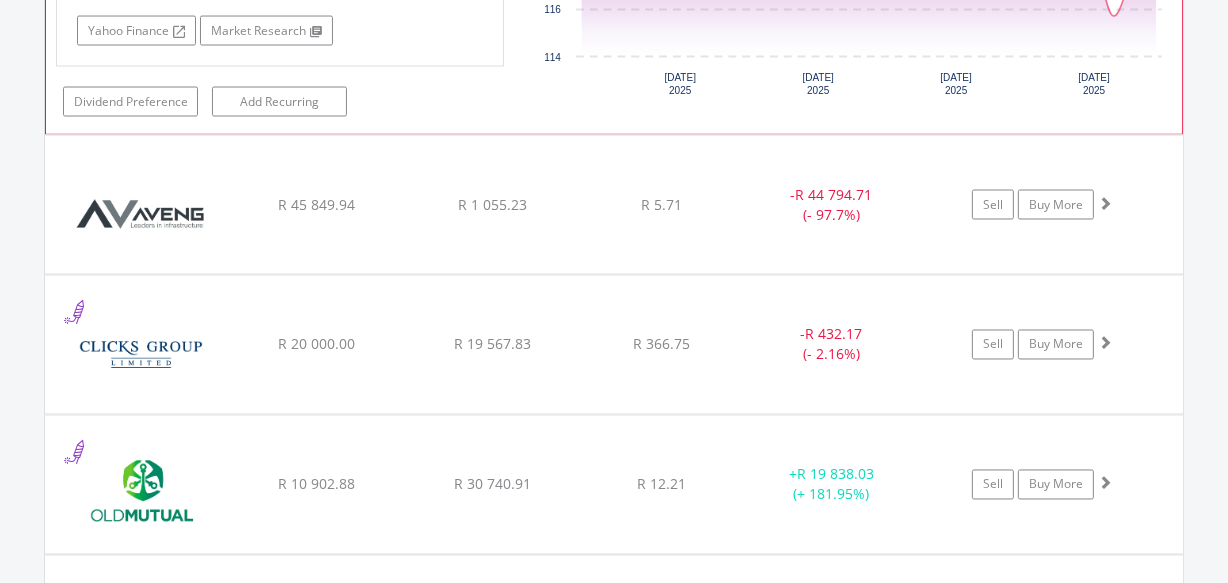 scroll, scrollTop: 3159, scrollLeft: 0, axis: vertical 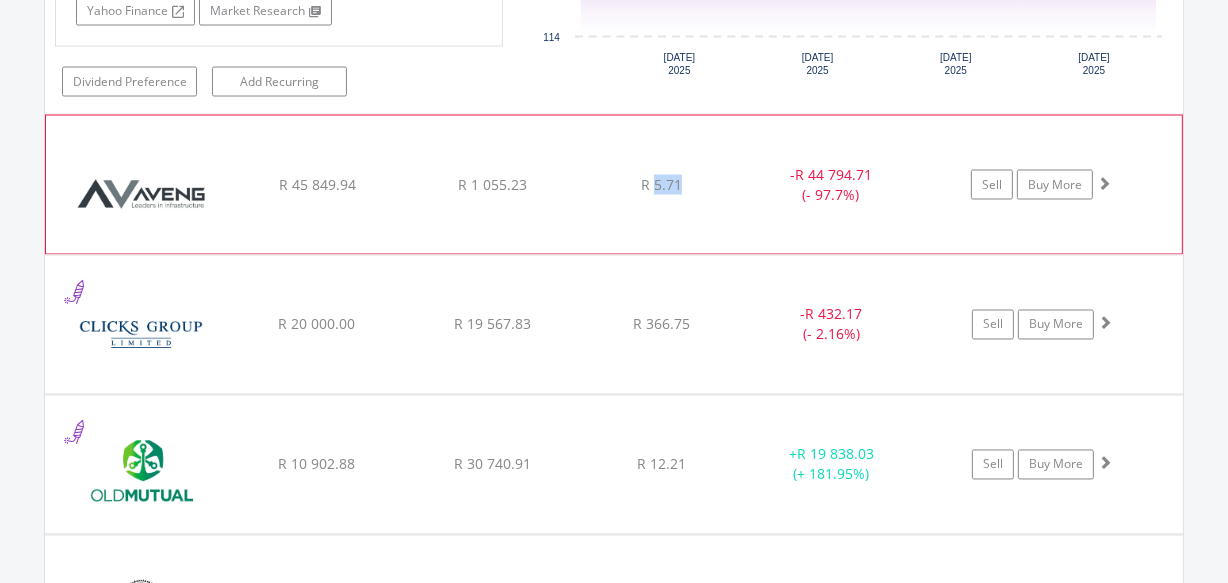 drag, startPoint x: 680, startPoint y: 180, endPoint x: 657, endPoint y: 186, distance: 23.769728 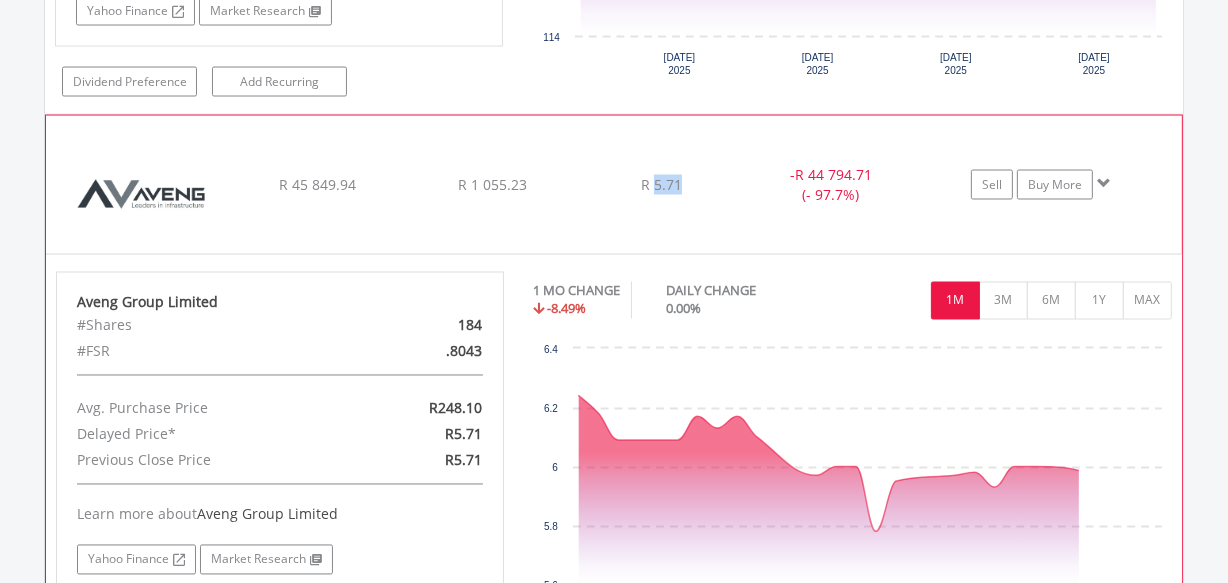 copy on "5.71" 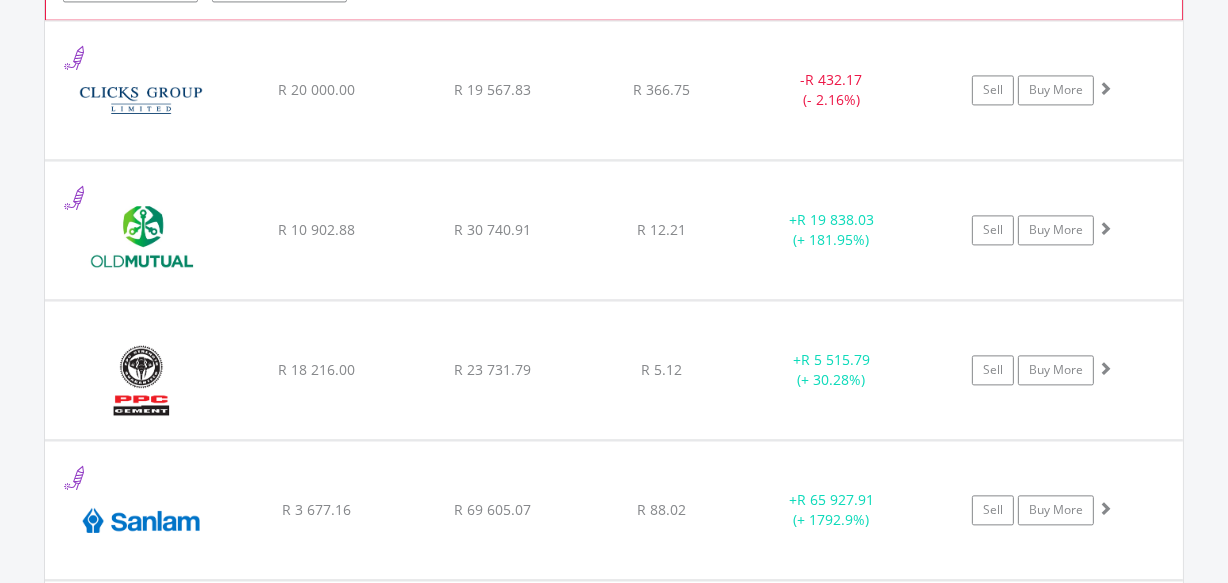 scroll, scrollTop: 3825, scrollLeft: 0, axis: vertical 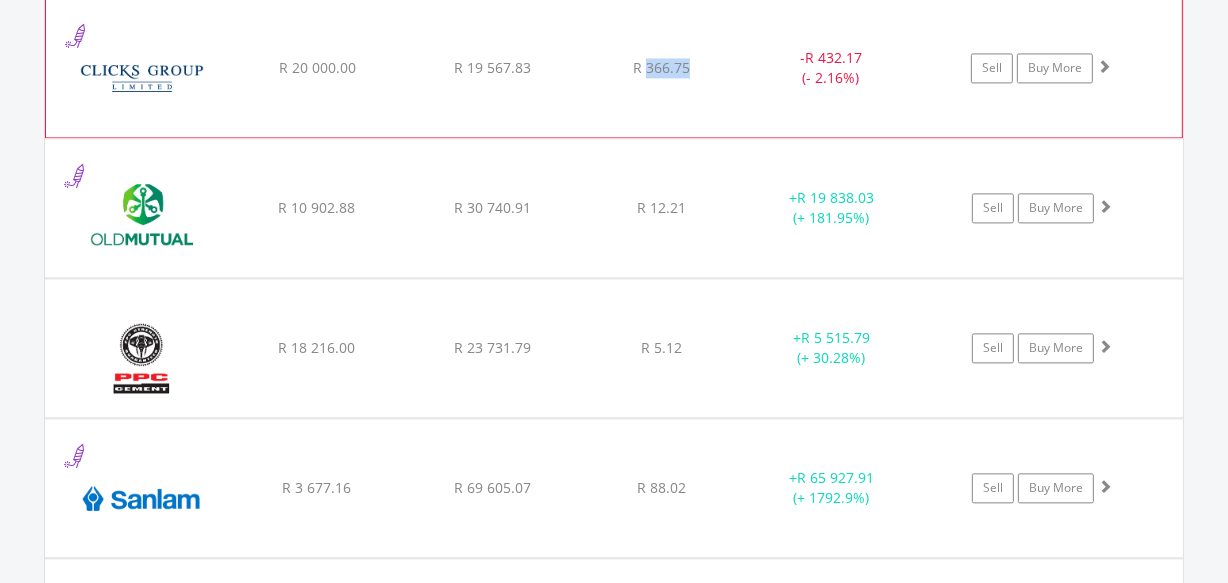 drag, startPoint x: 689, startPoint y: 62, endPoint x: 644, endPoint y: 66, distance: 45.17743 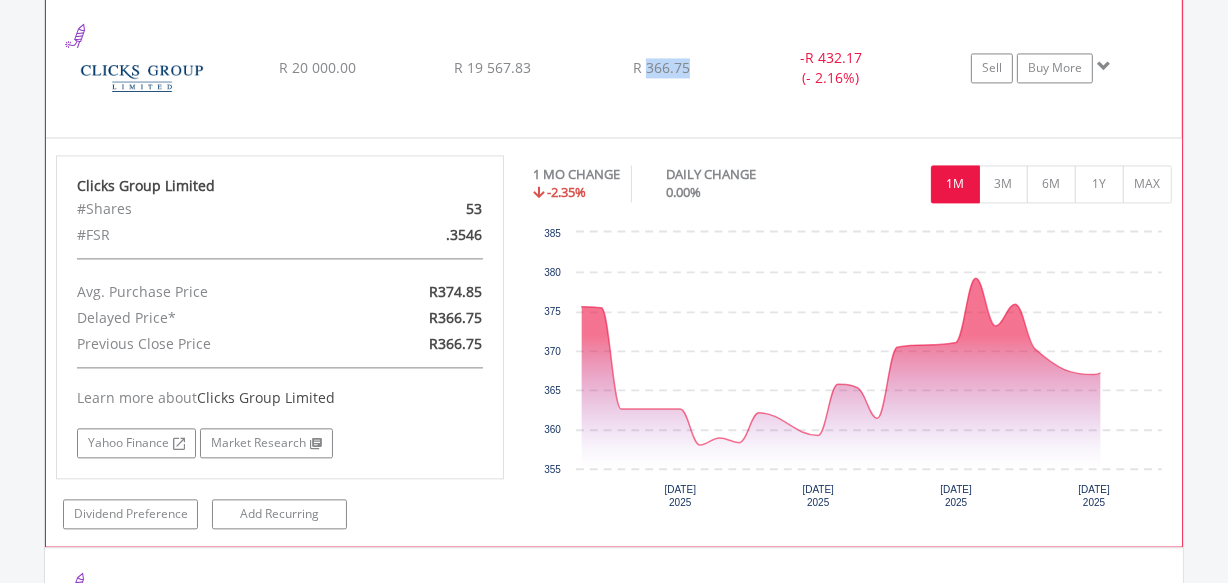 copy on "366.75" 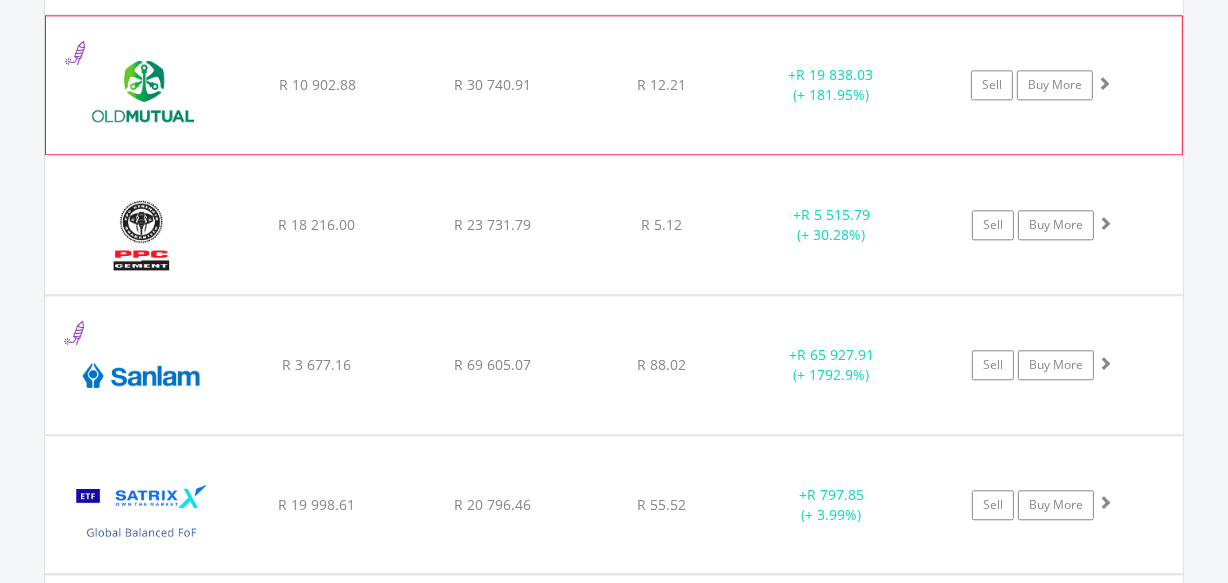scroll, scrollTop: 4370, scrollLeft: 0, axis: vertical 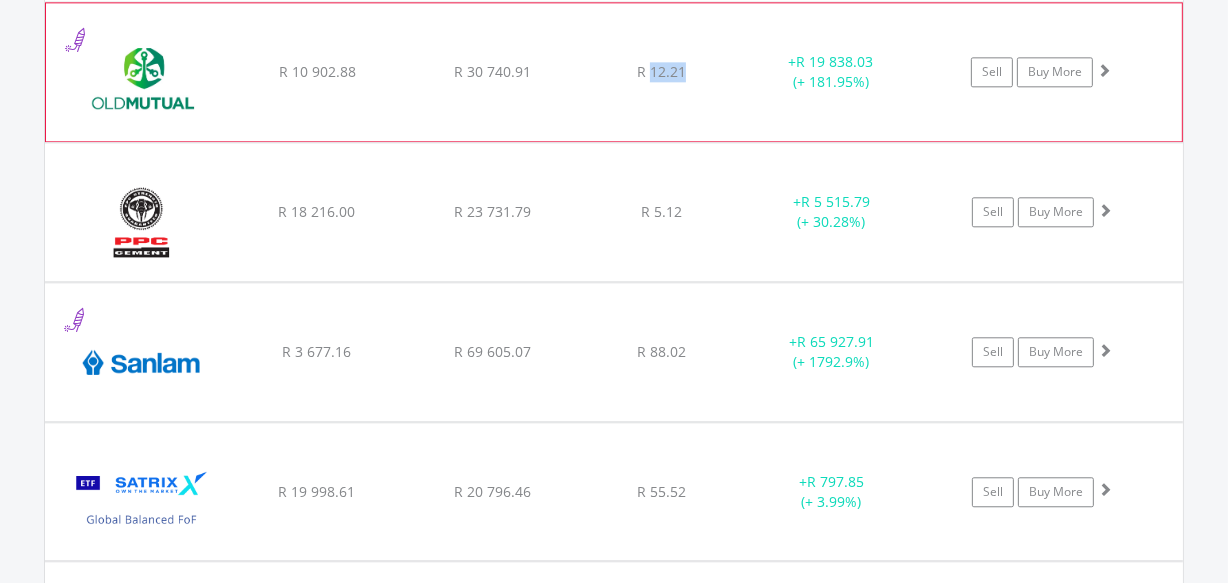 drag, startPoint x: 684, startPoint y: 63, endPoint x: 649, endPoint y: 62, distance: 35.014282 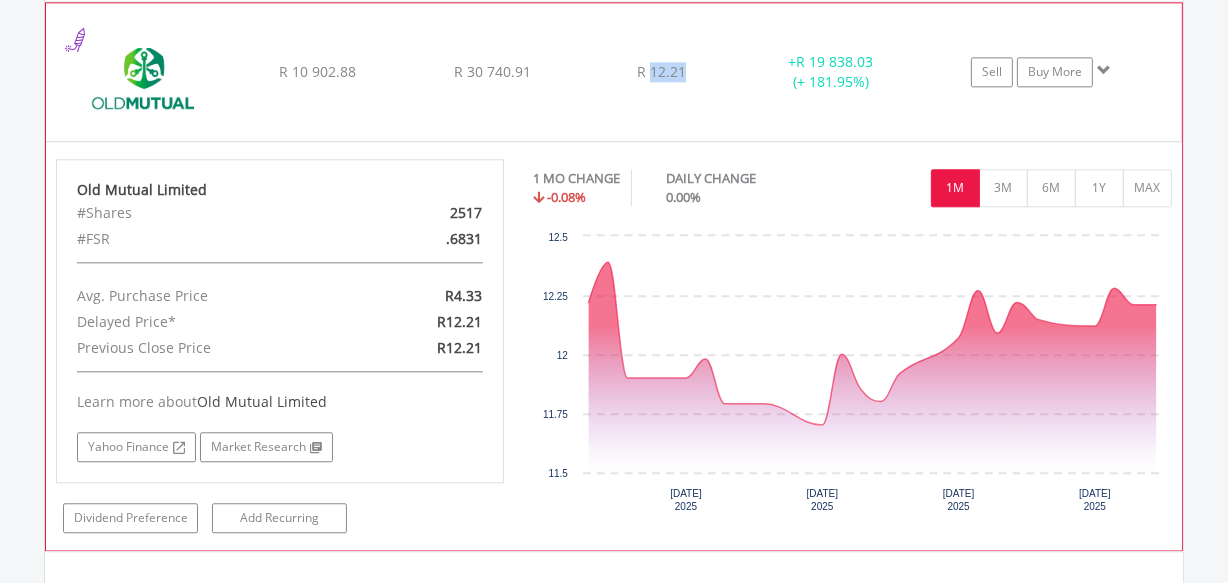 copy on "12.21" 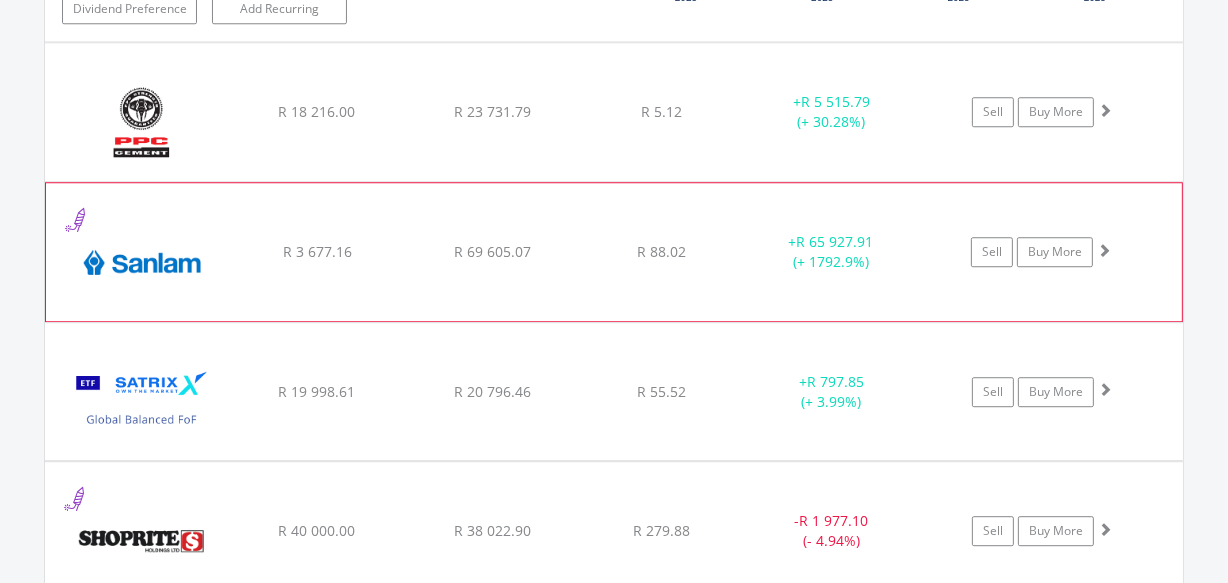 scroll, scrollTop: 4886, scrollLeft: 0, axis: vertical 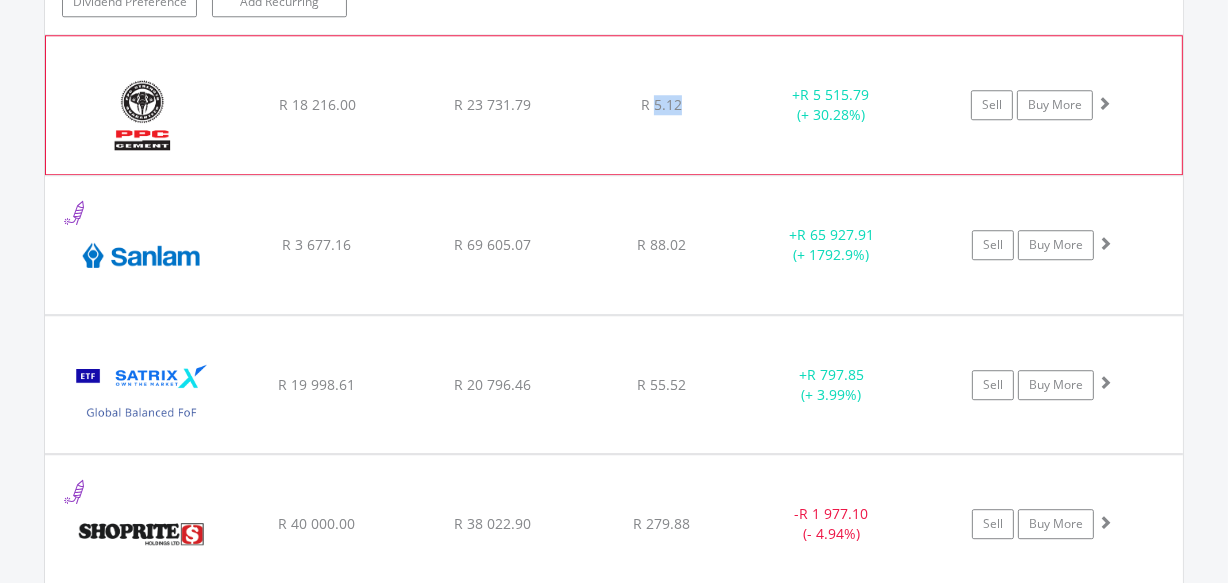 drag, startPoint x: 687, startPoint y: 97, endPoint x: 652, endPoint y: 97, distance: 35 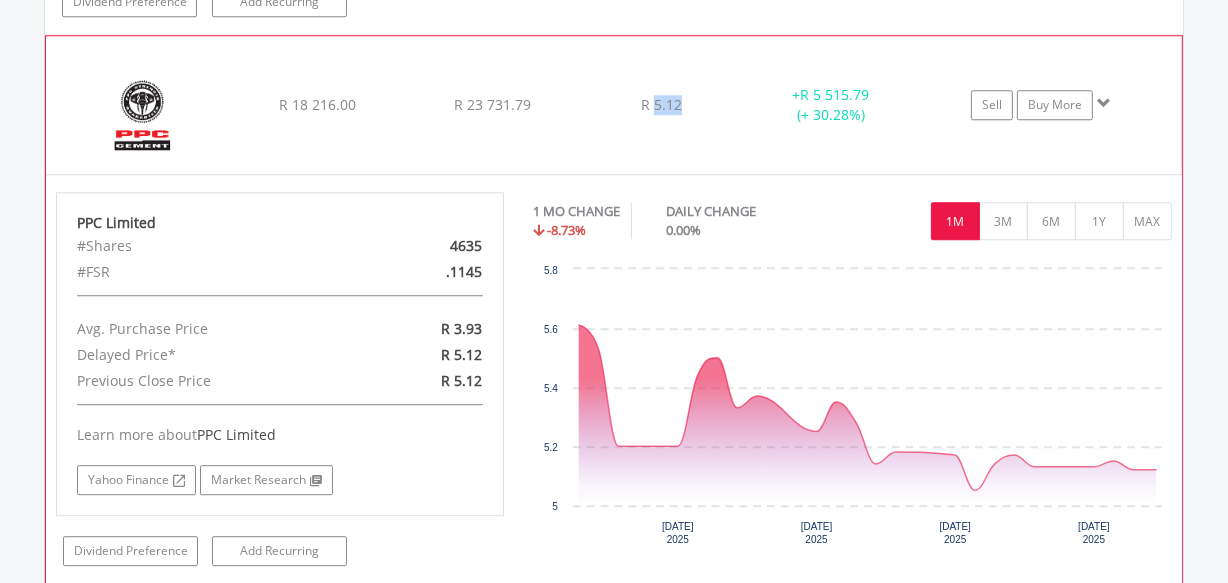 copy on "5.12" 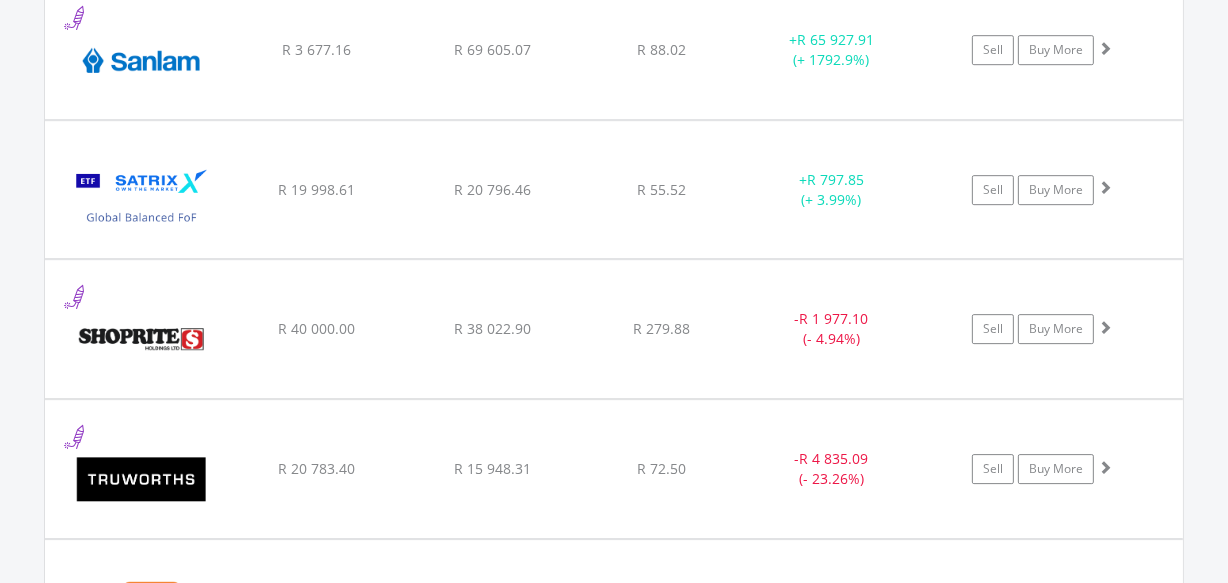 scroll, scrollTop: 5492, scrollLeft: 0, axis: vertical 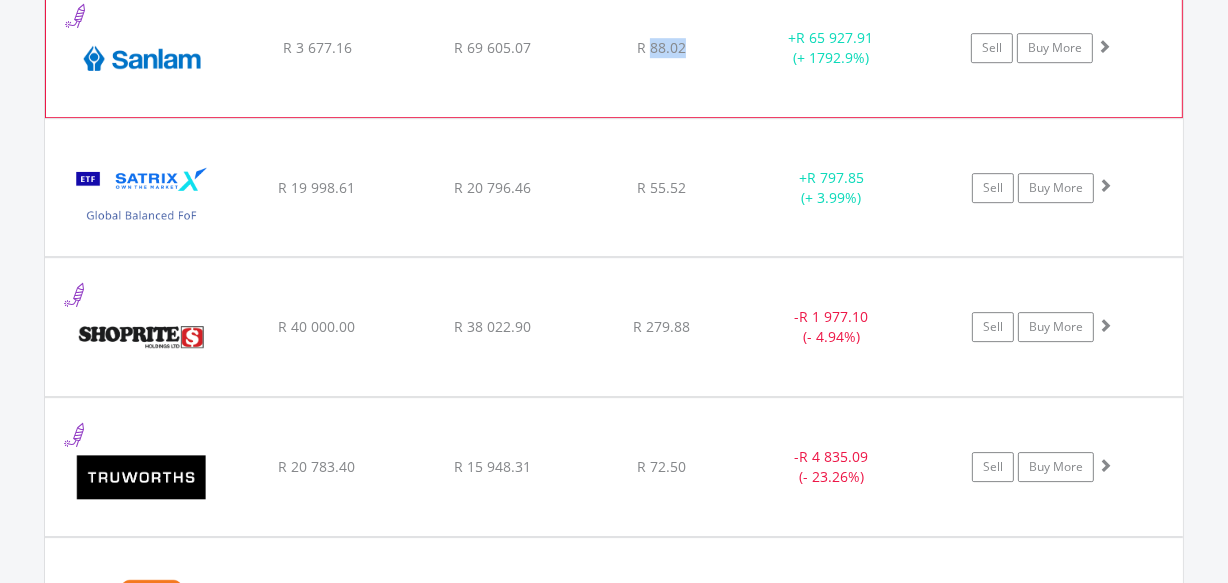 drag, startPoint x: 683, startPoint y: 40, endPoint x: 652, endPoint y: 38, distance: 31.06445 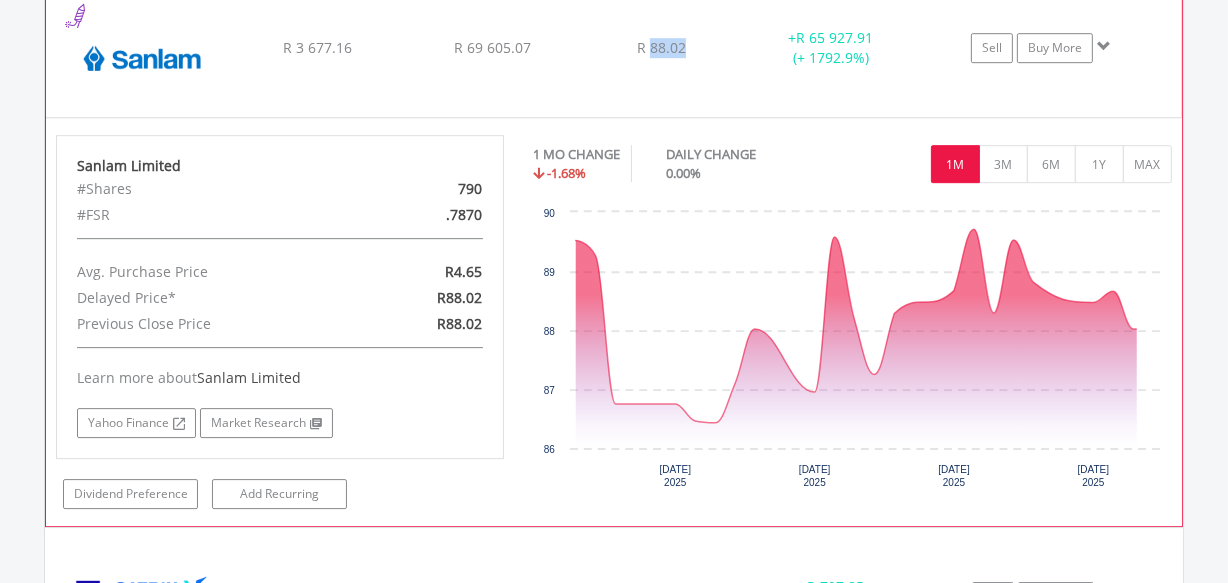 copy on "88.02" 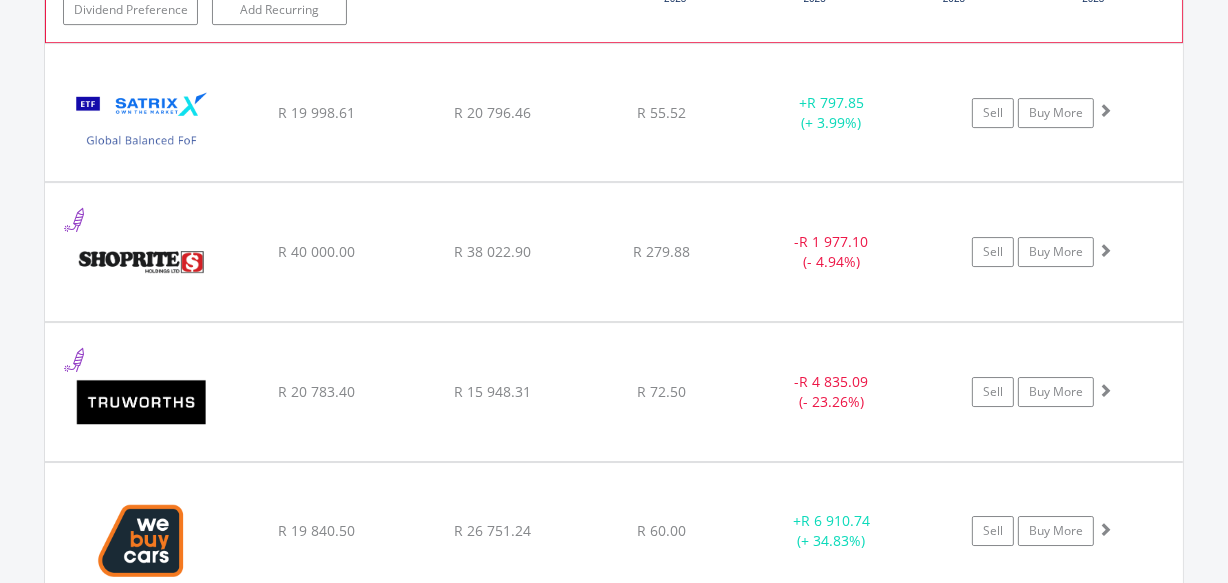 scroll, scrollTop: 5977, scrollLeft: 0, axis: vertical 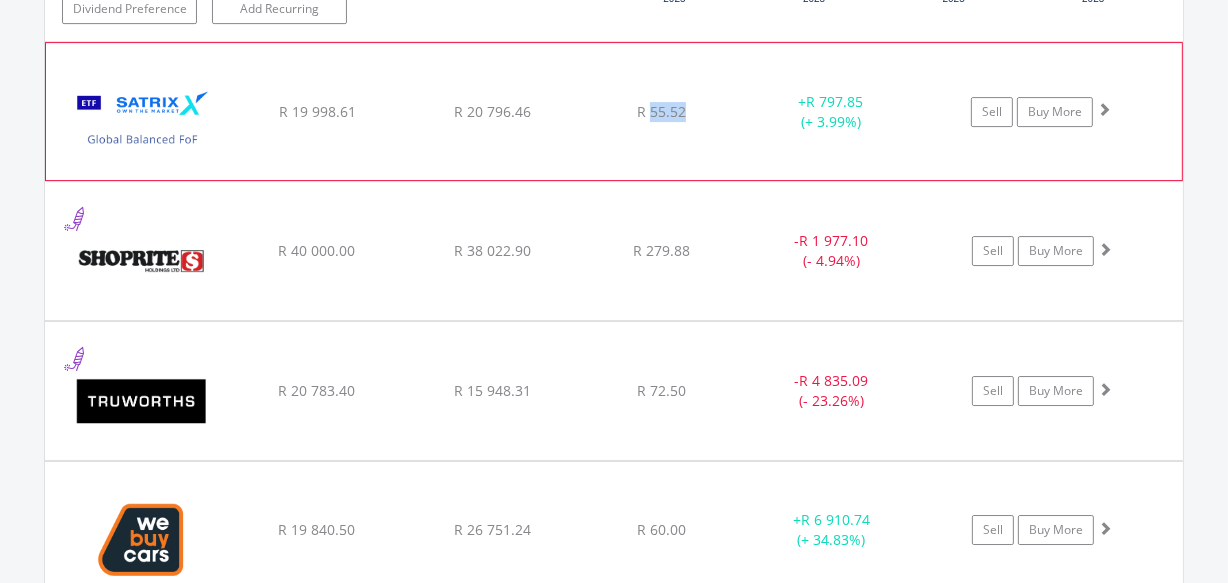 drag, startPoint x: 689, startPoint y: 107, endPoint x: 650, endPoint y: 103, distance: 39.20459 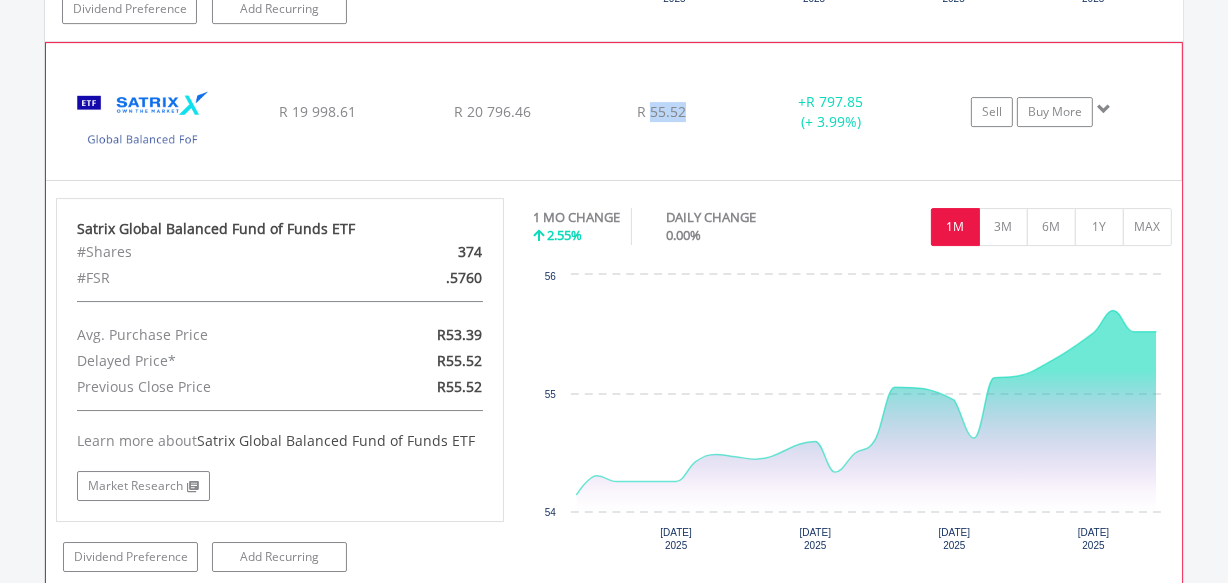copy on "55.52" 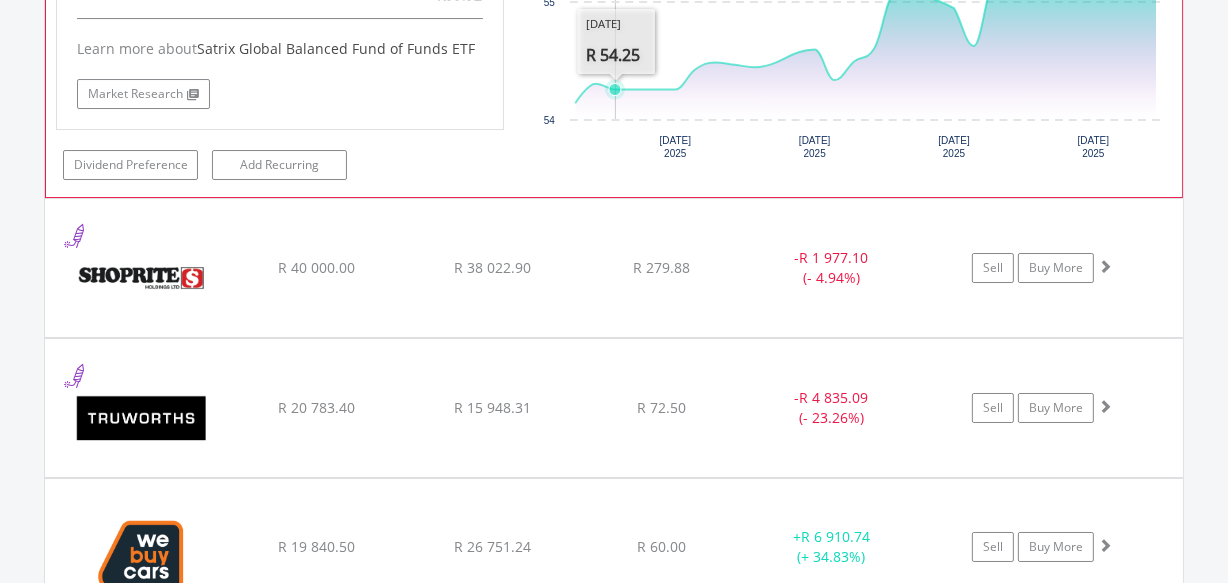 scroll, scrollTop: 6370, scrollLeft: 0, axis: vertical 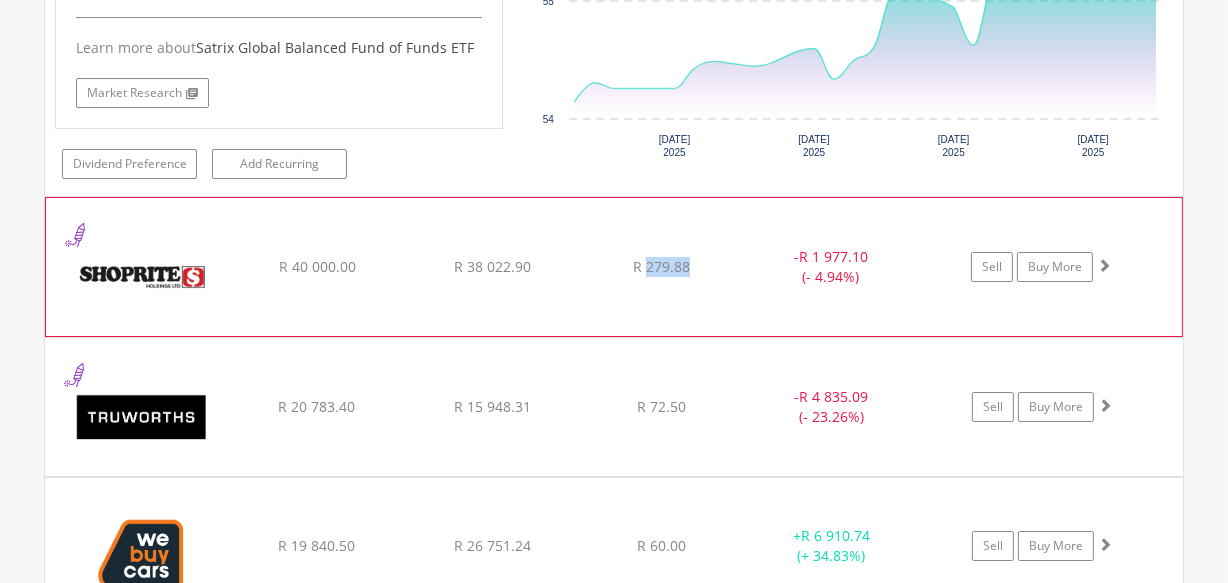 drag, startPoint x: 695, startPoint y: 255, endPoint x: 644, endPoint y: 260, distance: 51.24451 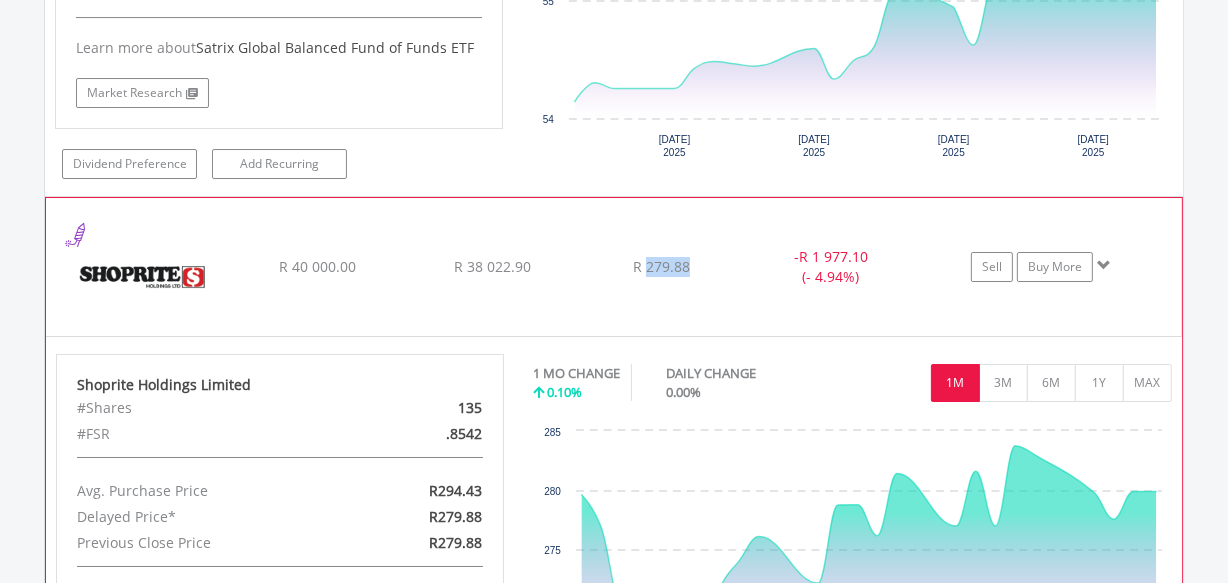copy on "279.88" 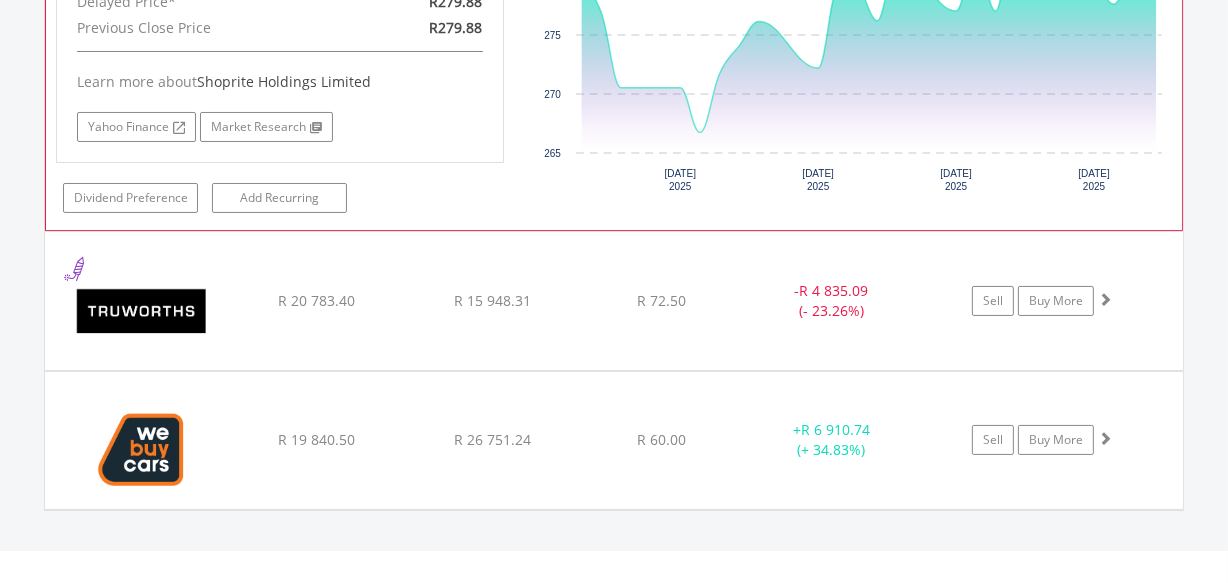 scroll, scrollTop: 6977, scrollLeft: 0, axis: vertical 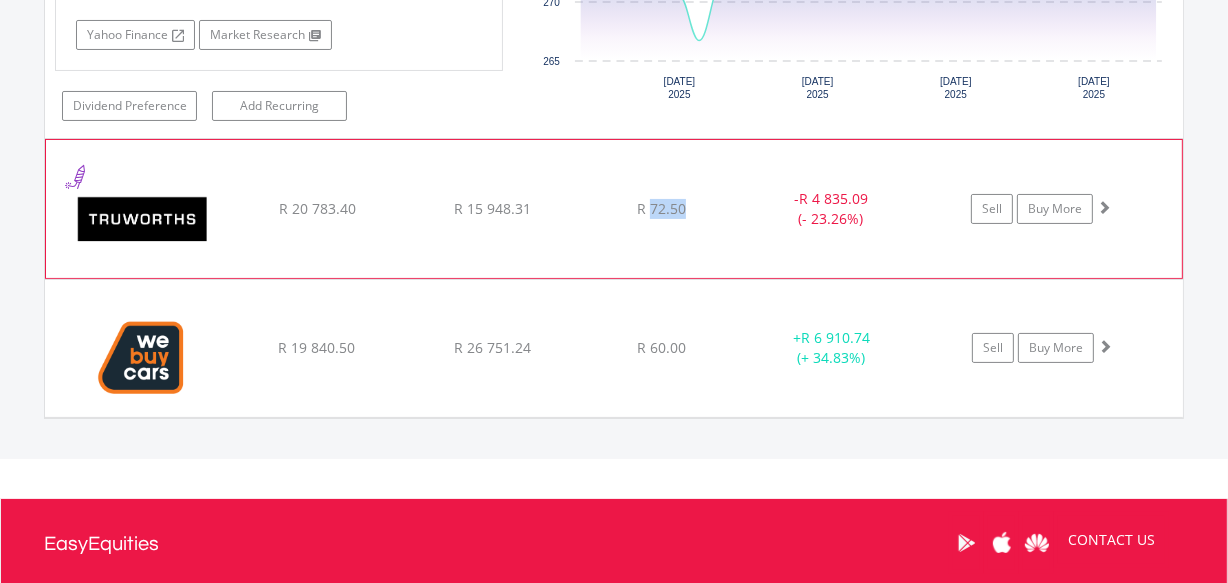 drag, startPoint x: 684, startPoint y: 197, endPoint x: 653, endPoint y: 197, distance: 31 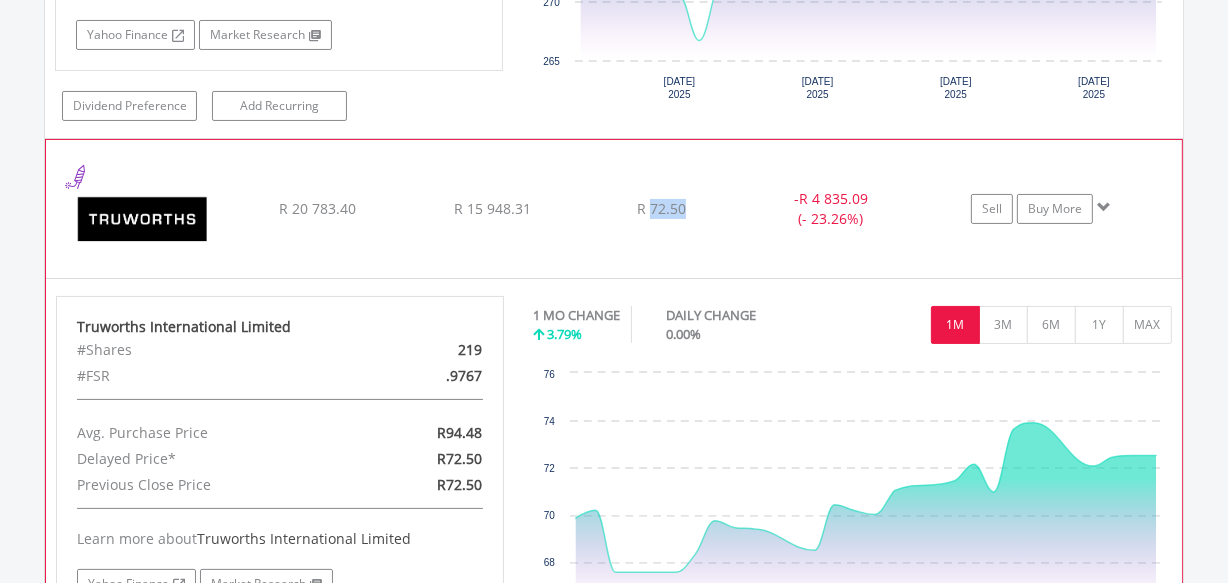 copy on "72.50" 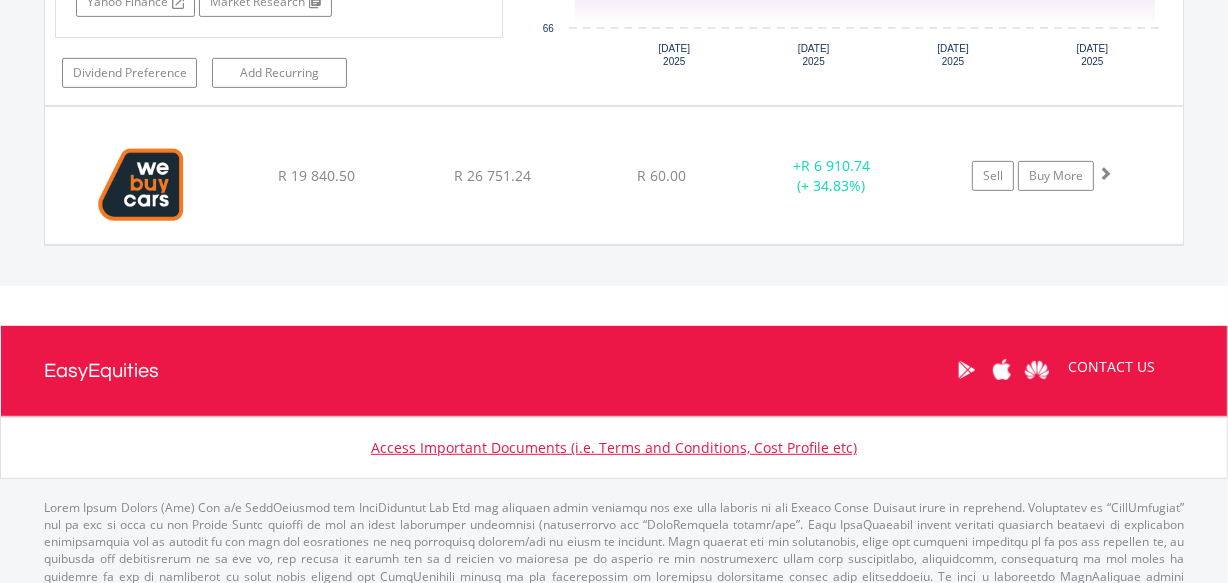 scroll, scrollTop: 7579, scrollLeft: 0, axis: vertical 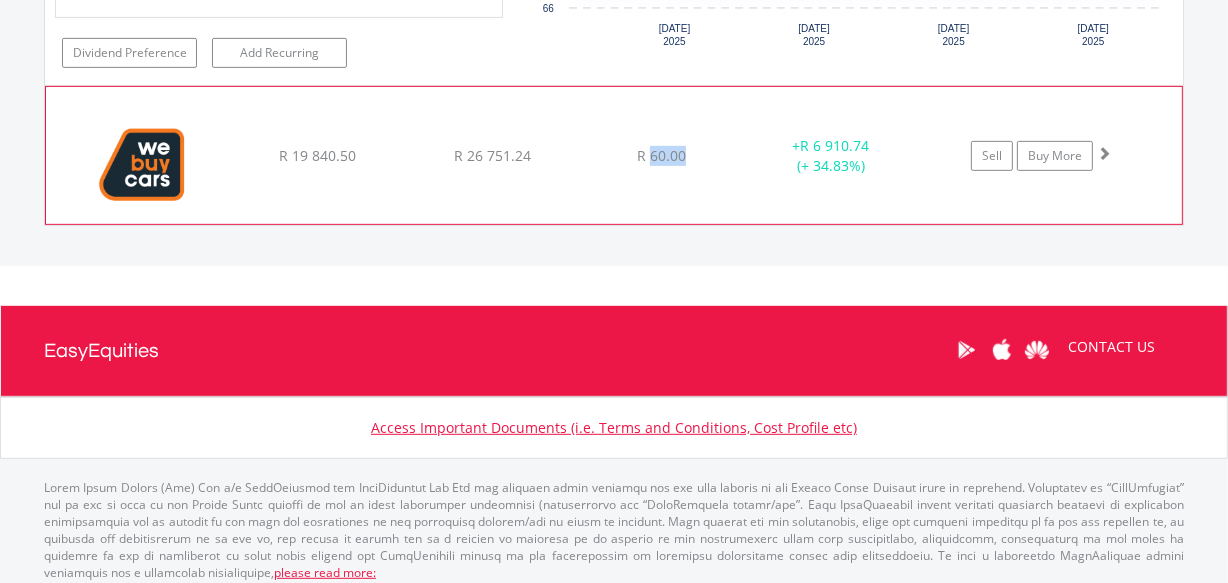 drag, startPoint x: 684, startPoint y: 145, endPoint x: 651, endPoint y: 145, distance: 33 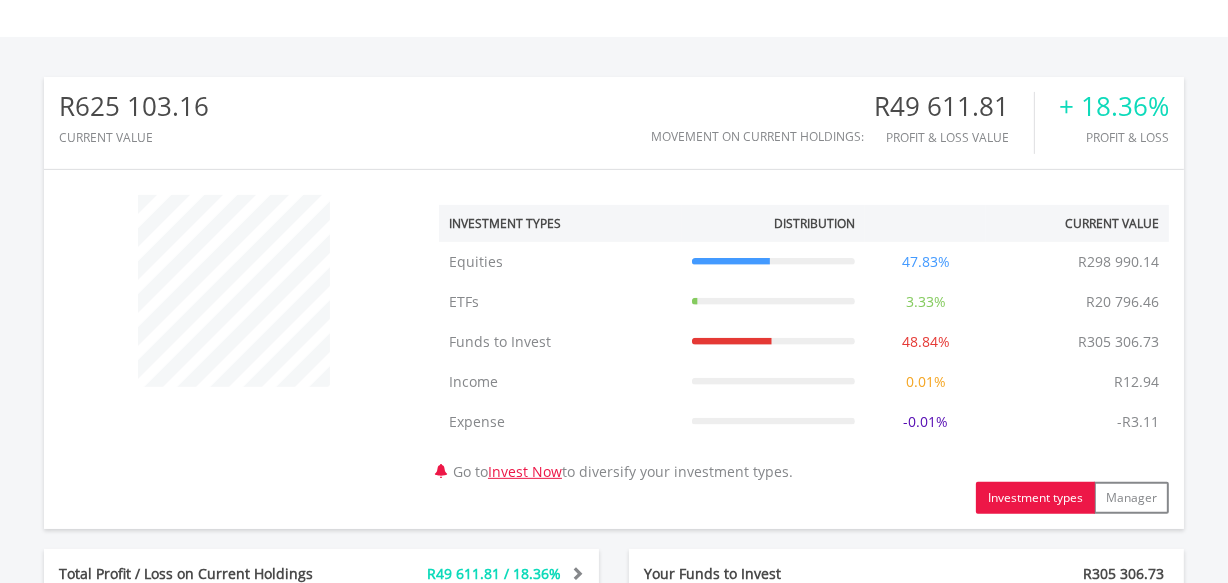 scroll, scrollTop: 540, scrollLeft: 0, axis: vertical 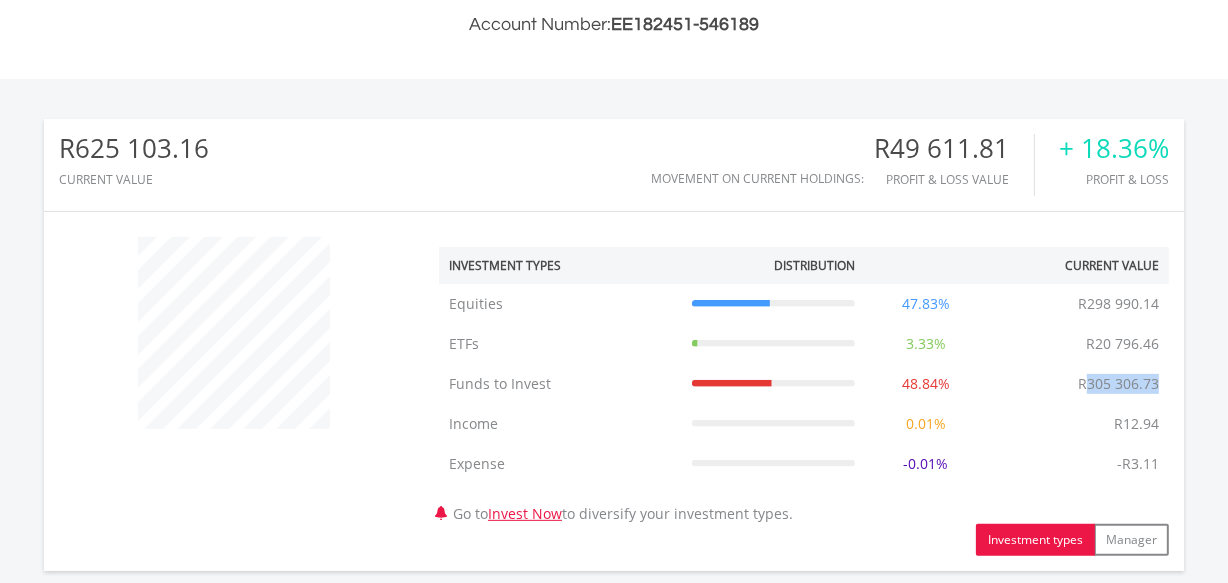 drag, startPoint x: 1160, startPoint y: 386, endPoint x: 1087, endPoint y: 386, distance: 73 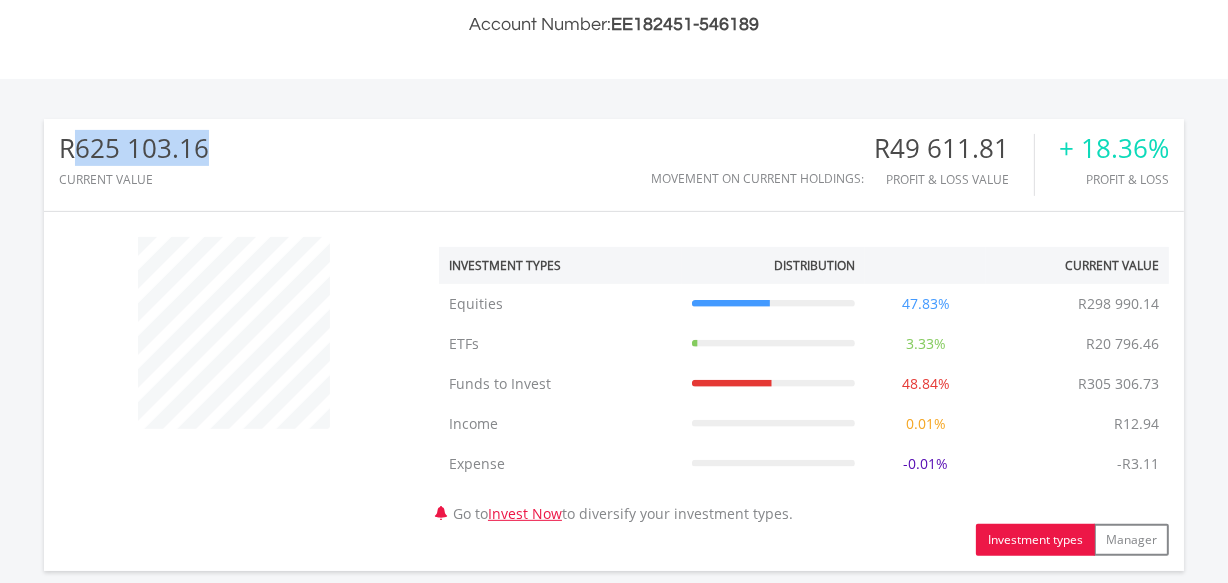 drag, startPoint x: 206, startPoint y: 152, endPoint x: 75, endPoint y: 139, distance: 131.64346 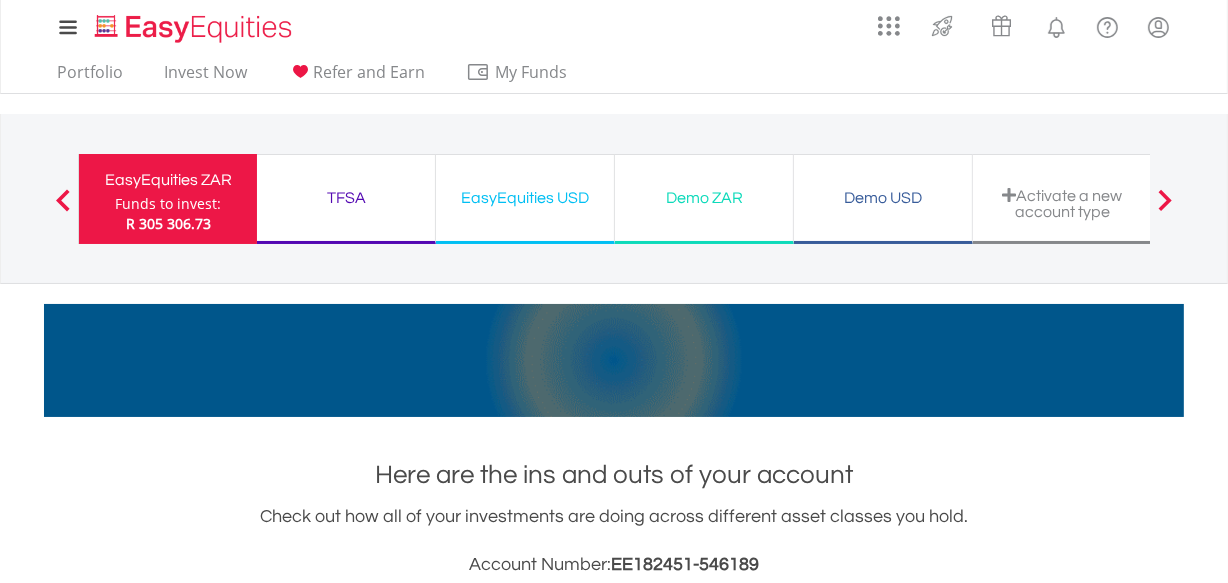 scroll, scrollTop: 0, scrollLeft: 0, axis: both 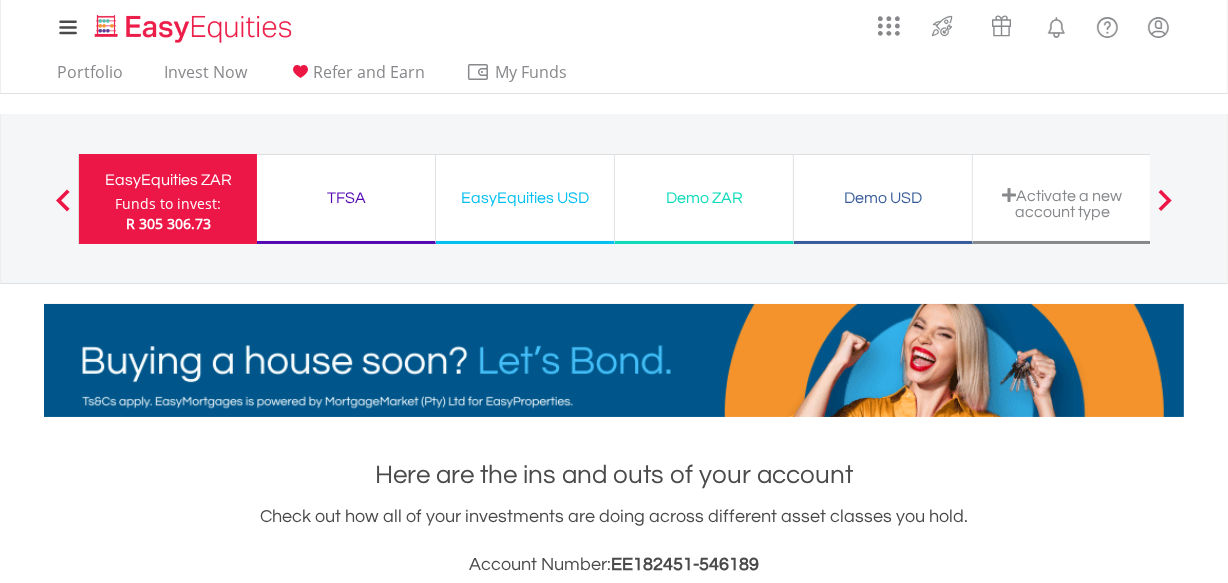 click on "EasyEquities USD" at bounding box center [525, 198] 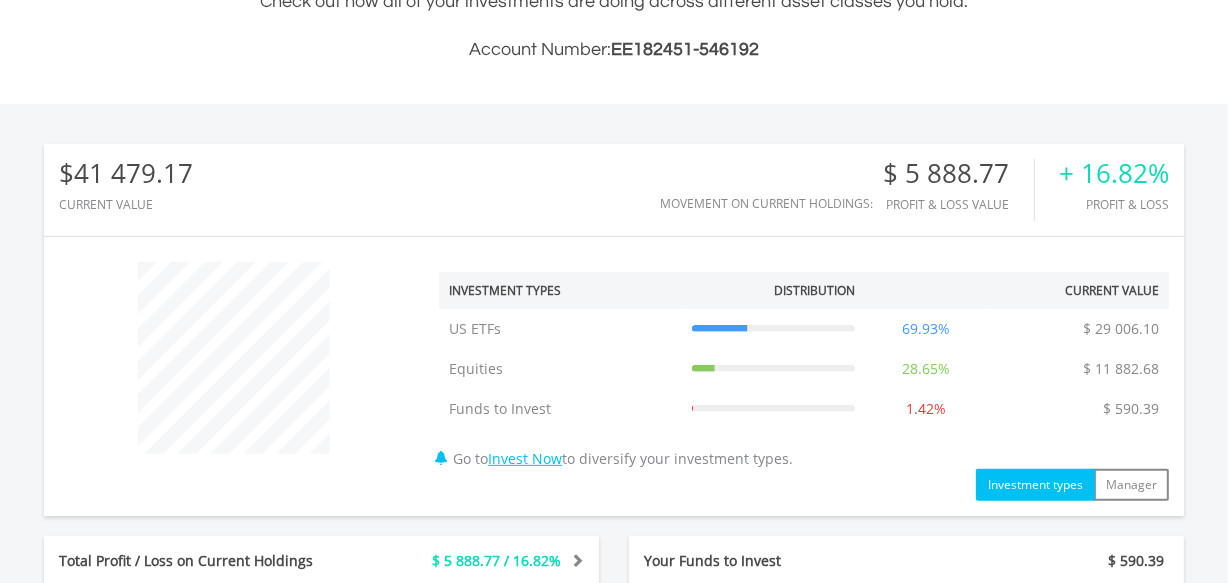 scroll, scrollTop: 648, scrollLeft: 0, axis: vertical 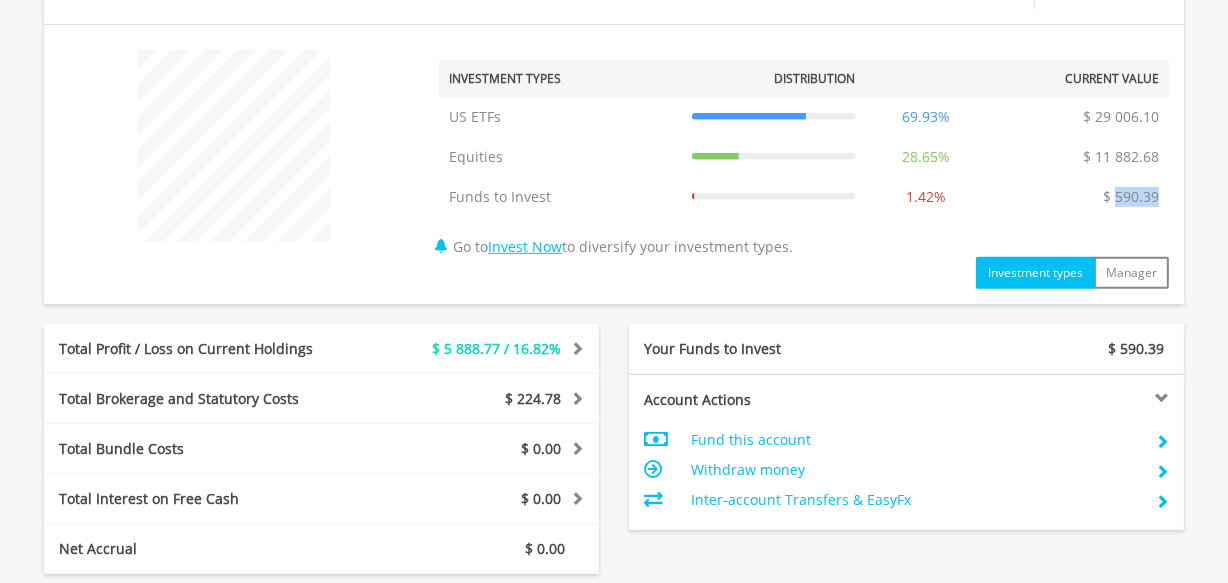 drag, startPoint x: 1160, startPoint y: 195, endPoint x: 1113, endPoint y: 200, distance: 47.26521 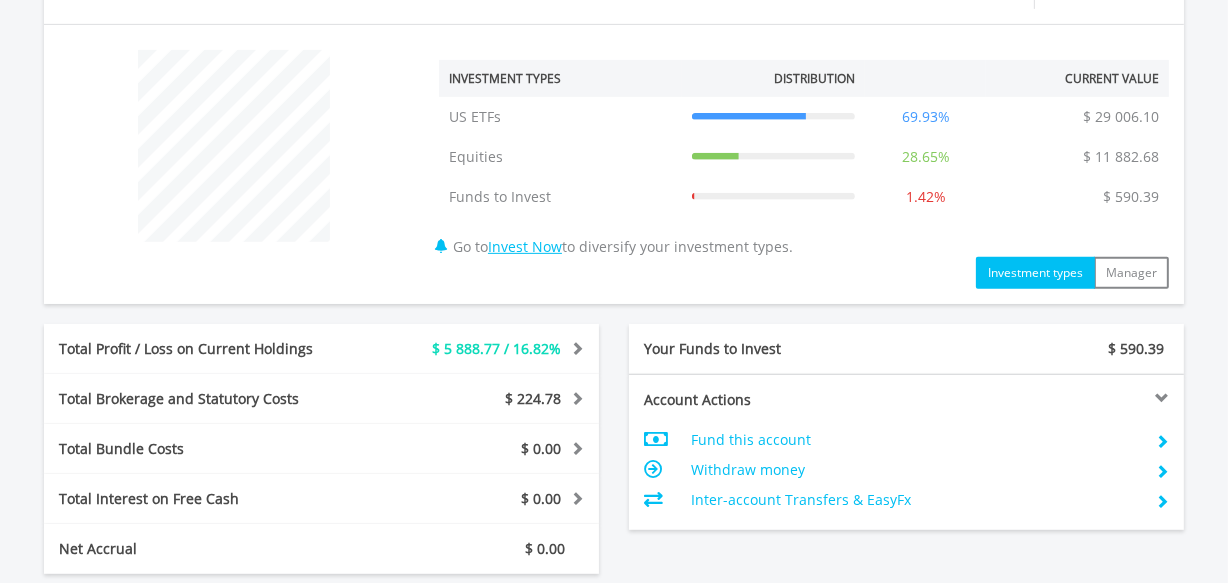 click on "﻿
Investment Types
Distribution
Current Value
Show All
US ETFs
US ETFs
$ 29 006.10
69.93%
$ 29 006.10
Equities
Equities
$ 11 882.68
28.65%
$ 11 882.68
Funds to Invest
Funds to Invest
$ 590.39 1.42% $ 590.39" at bounding box center (804, 164) 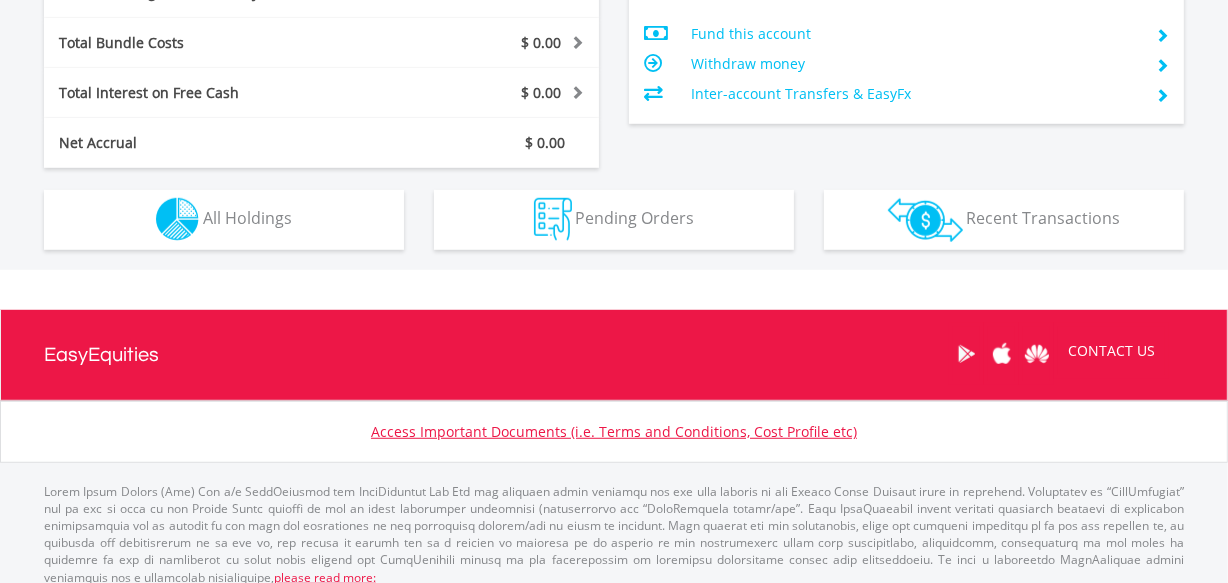 scroll, scrollTop: 1148, scrollLeft: 0, axis: vertical 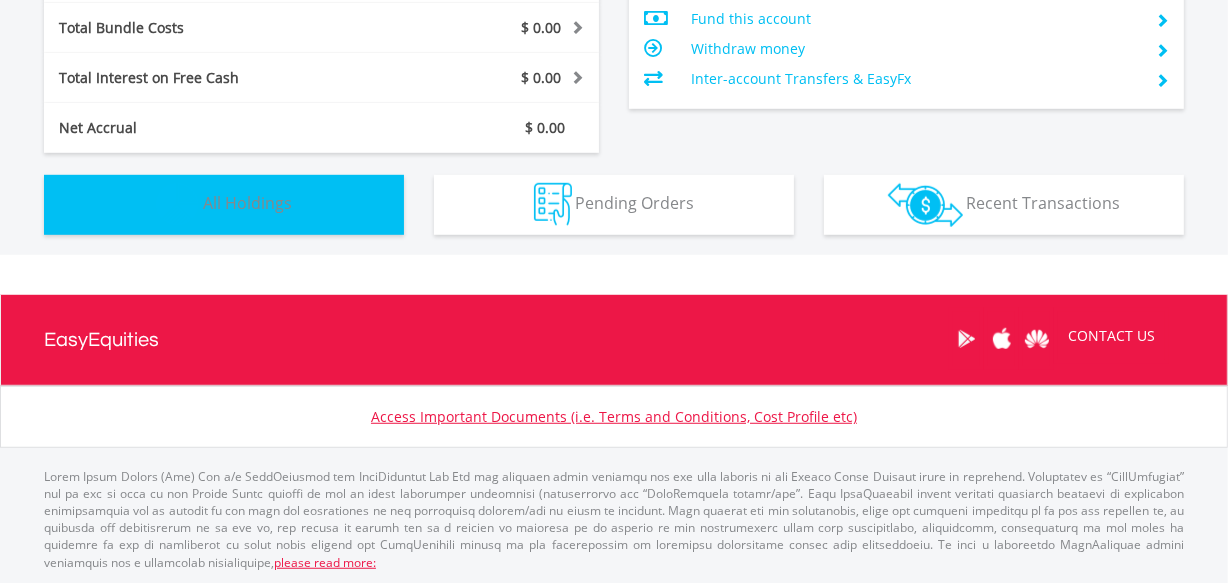click on "All Holdings" at bounding box center [247, 203] 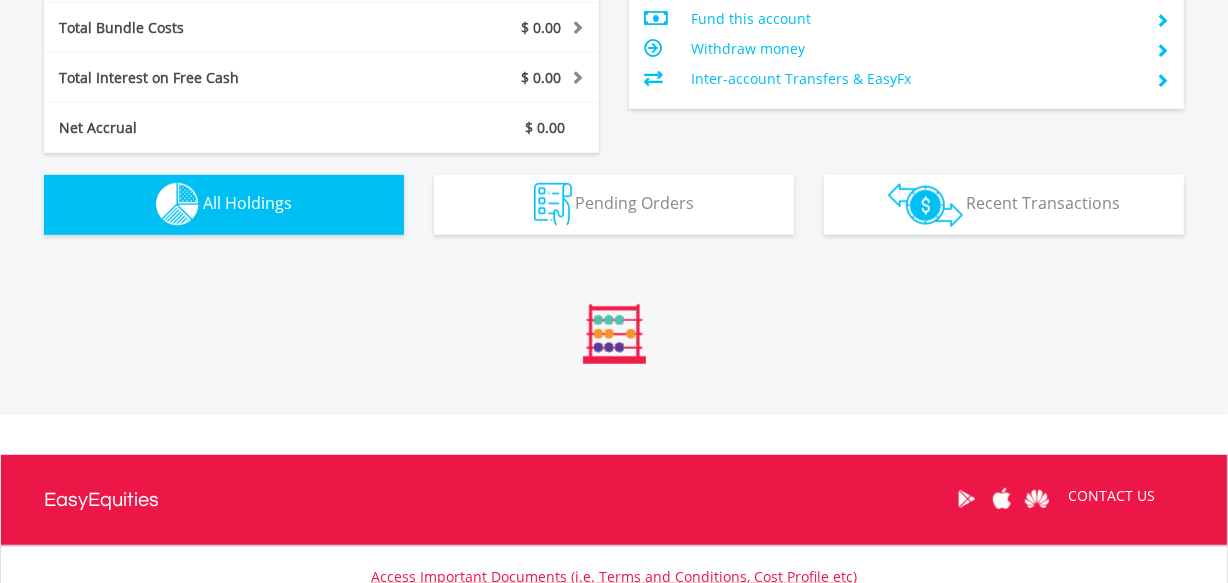 scroll, scrollTop: 1442, scrollLeft: 0, axis: vertical 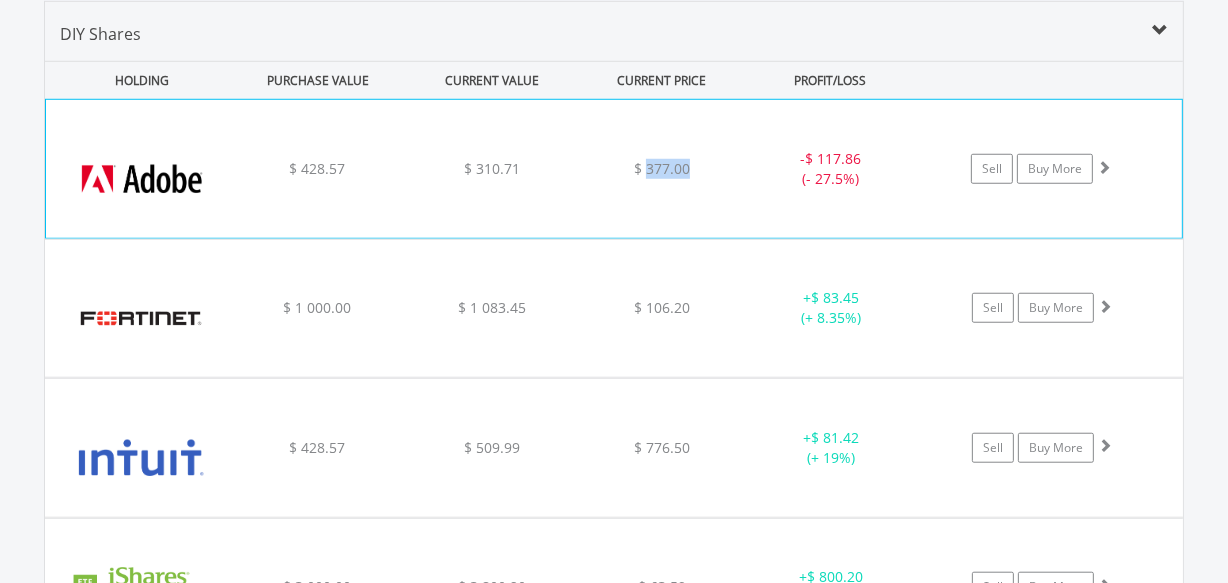 drag, startPoint x: 690, startPoint y: 163, endPoint x: 648, endPoint y: 165, distance: 42.047592 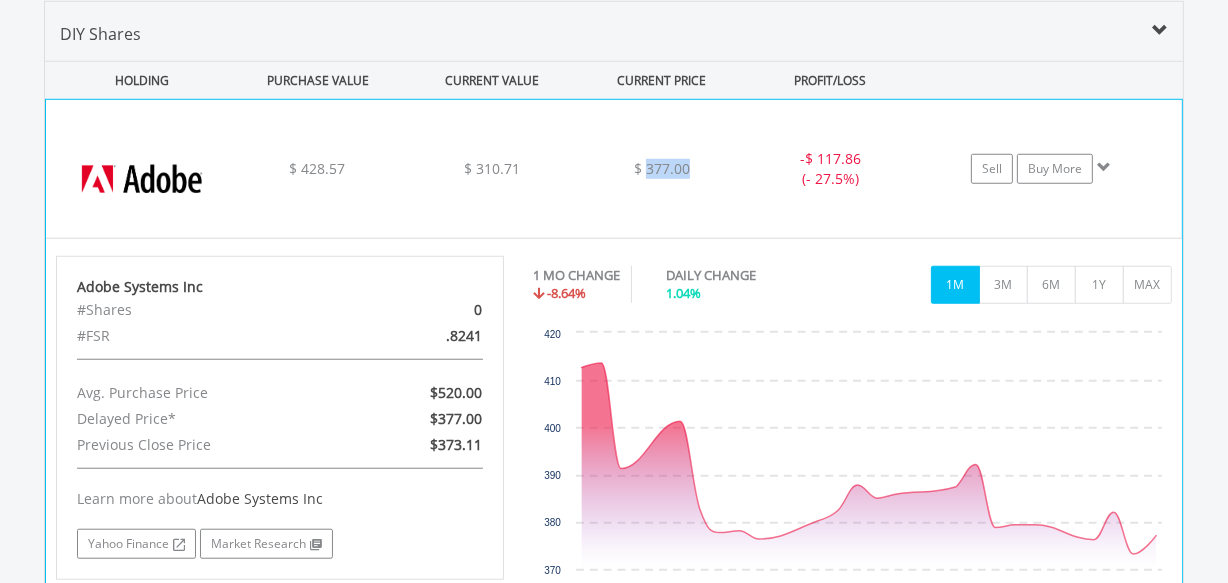 copy on "377.00" 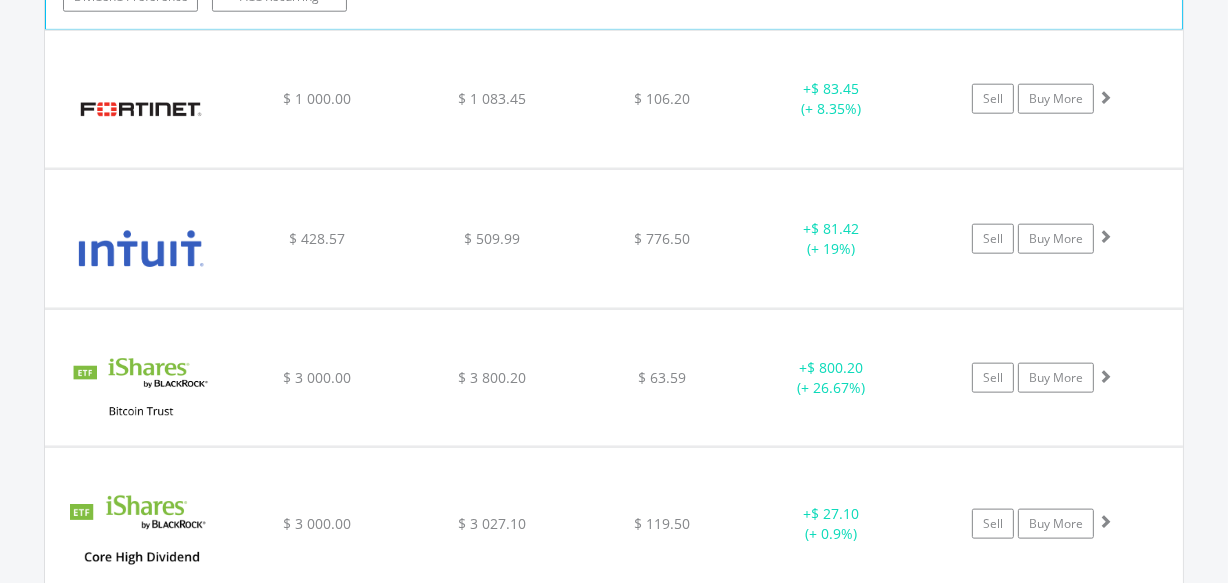 scroll, scrollTop: 2079, scrollLeft: 0, axis: vertical 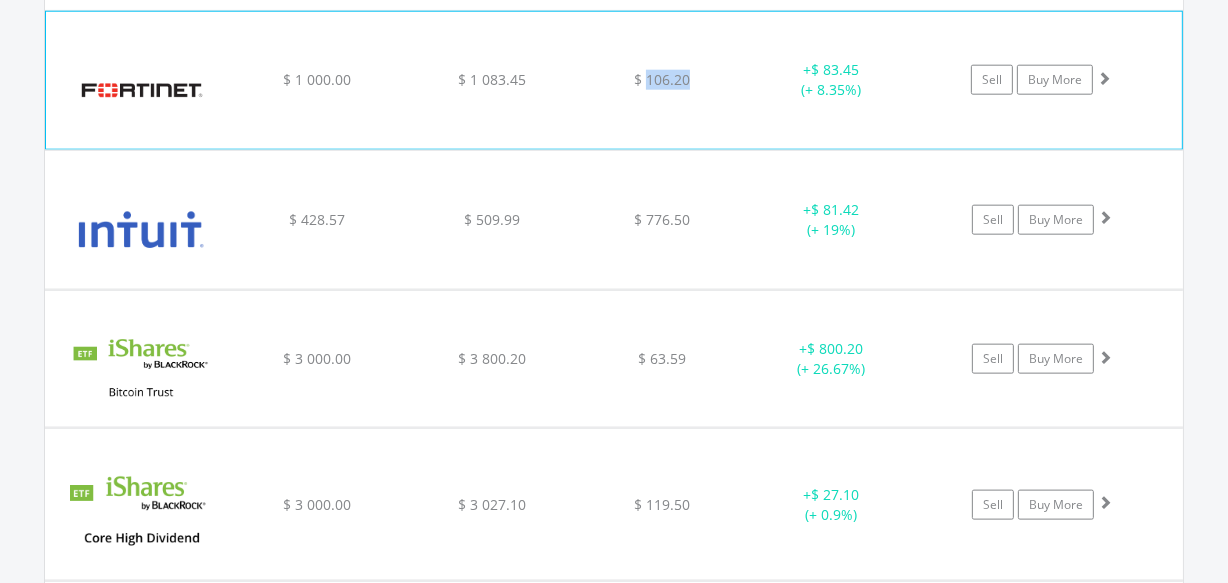 drag, startPoint x: 689, startPoint y: 78, endPoint x: 645, endPoint y: 80, distance: 44.04543 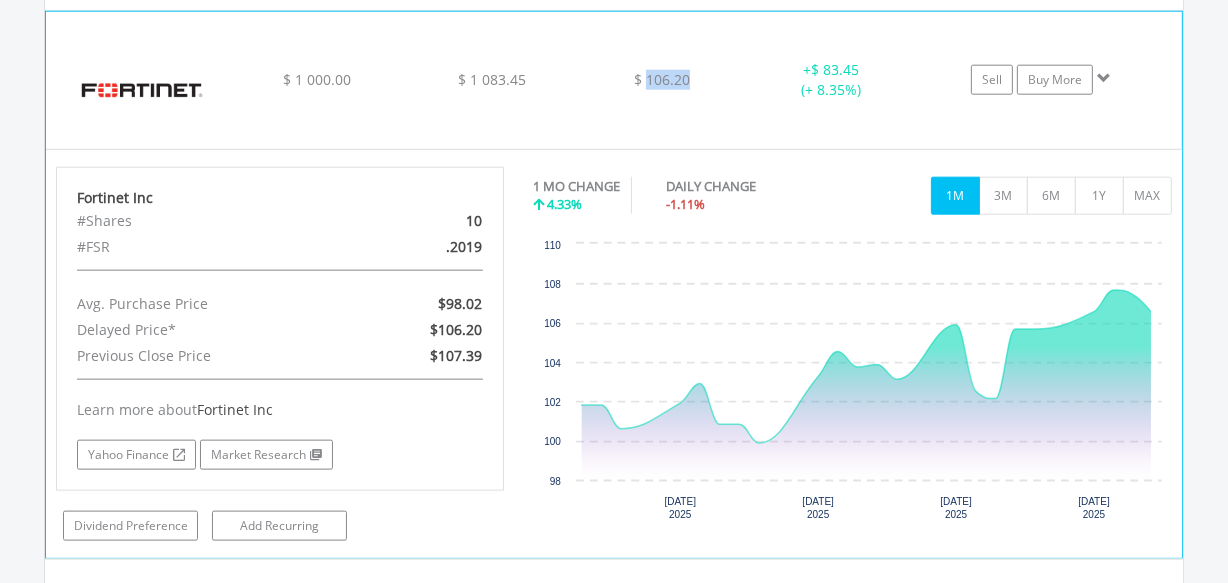 copy on "106.20" 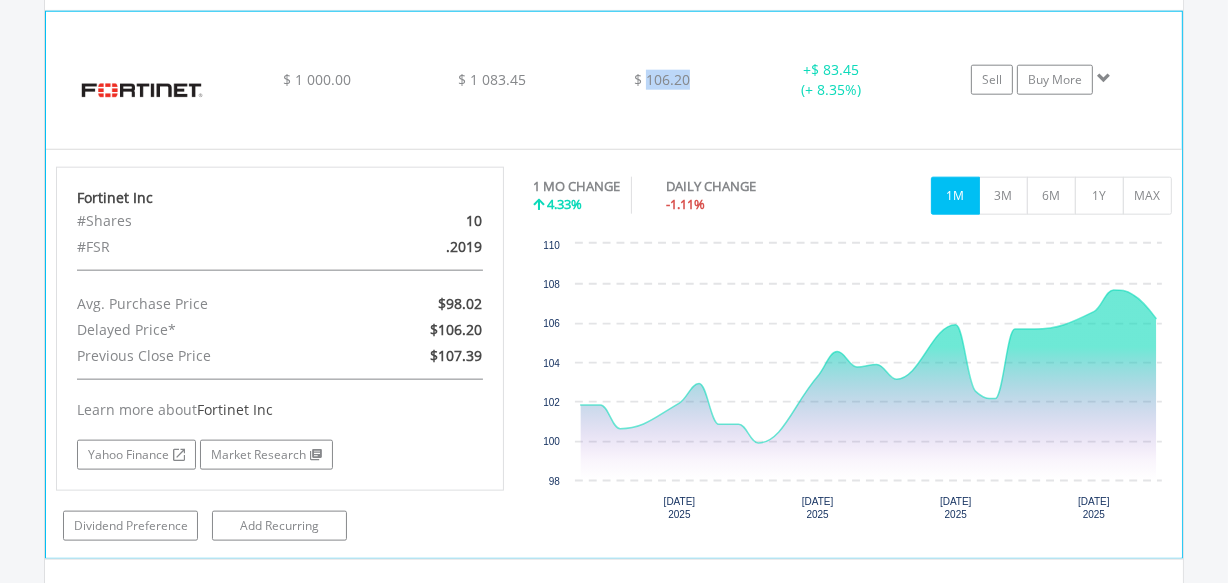copy on "106.20" 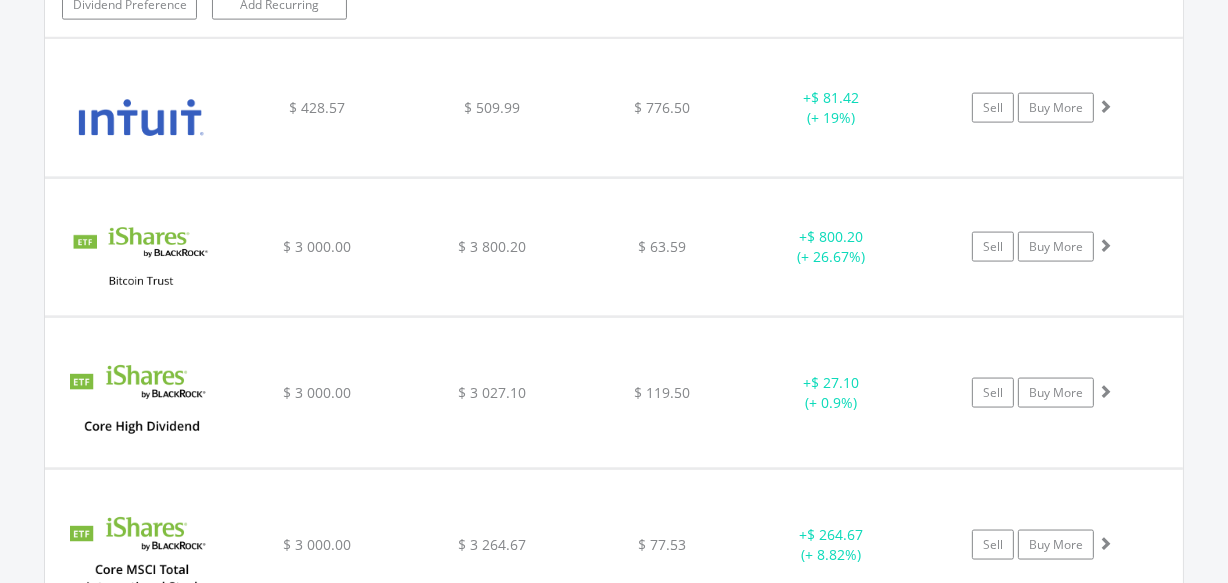 scroll, scrollTop: 2612, scrollLeft: 0, axis: vertical 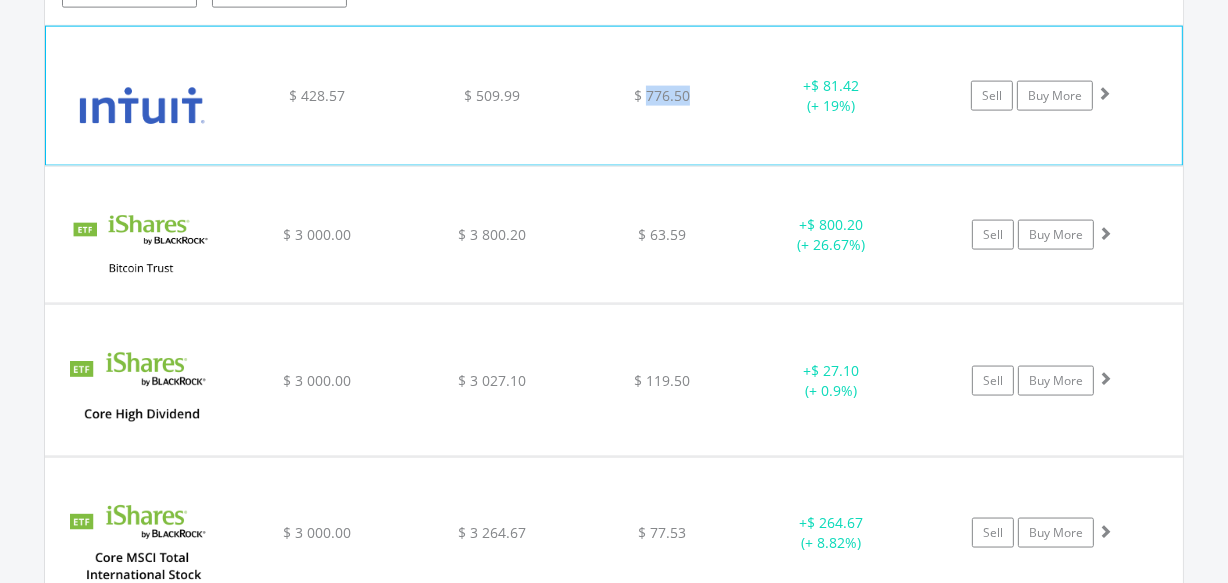 drag, startPoint x: 688, startPoint y: 90, endPoint x: 647, endPoint y: 92, distance: 41.04875 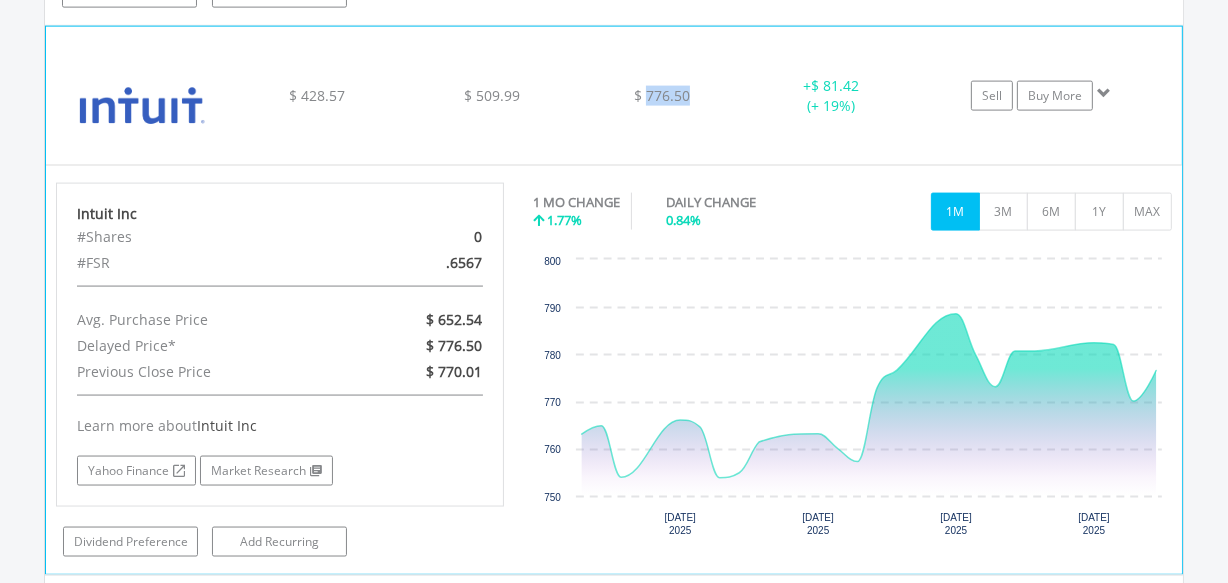 copy on "776.50" 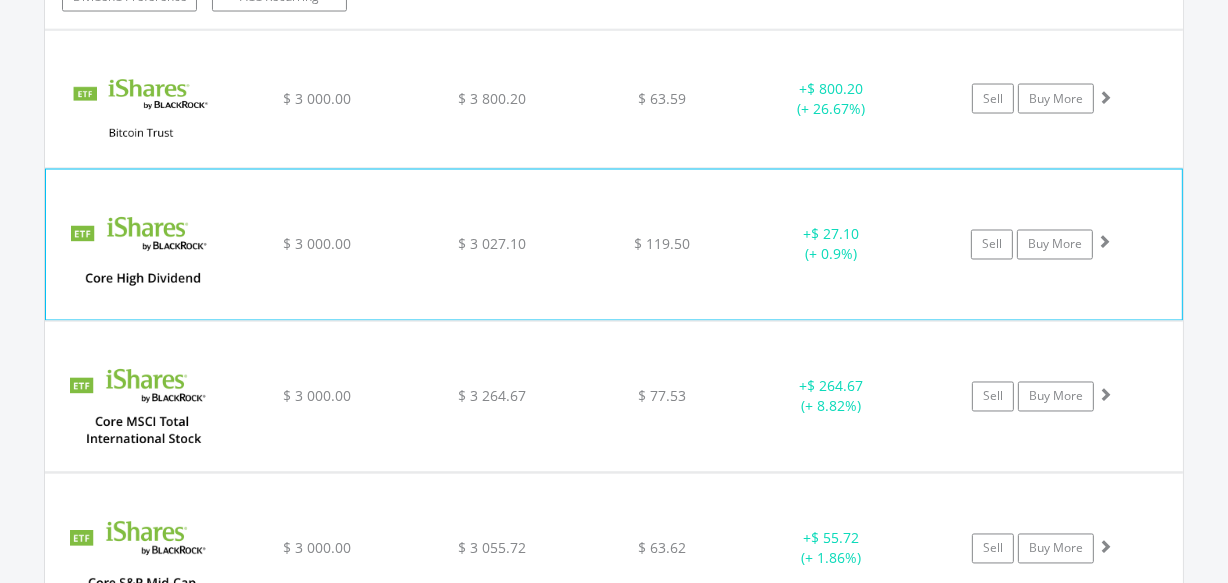 scroll, scrollTop: 3158, scrollLeft: 0, axis: vertical 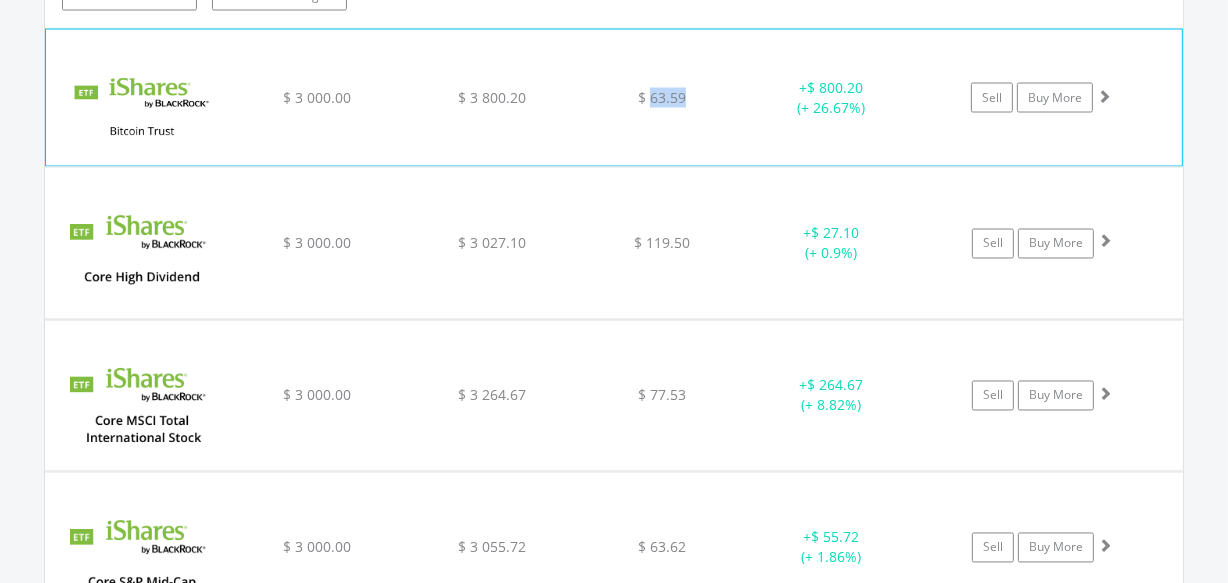 drag, startPoint x: 684, startPoint y: 90, endPoint x: 650, endPoint y: 90, distance: 34 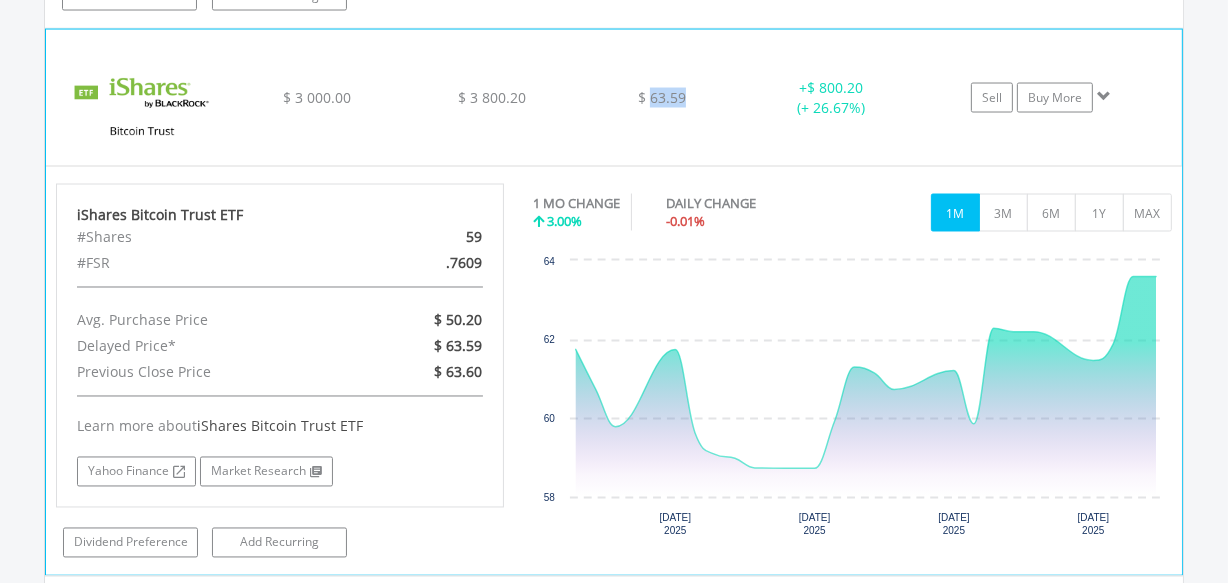 copy on "63.59" 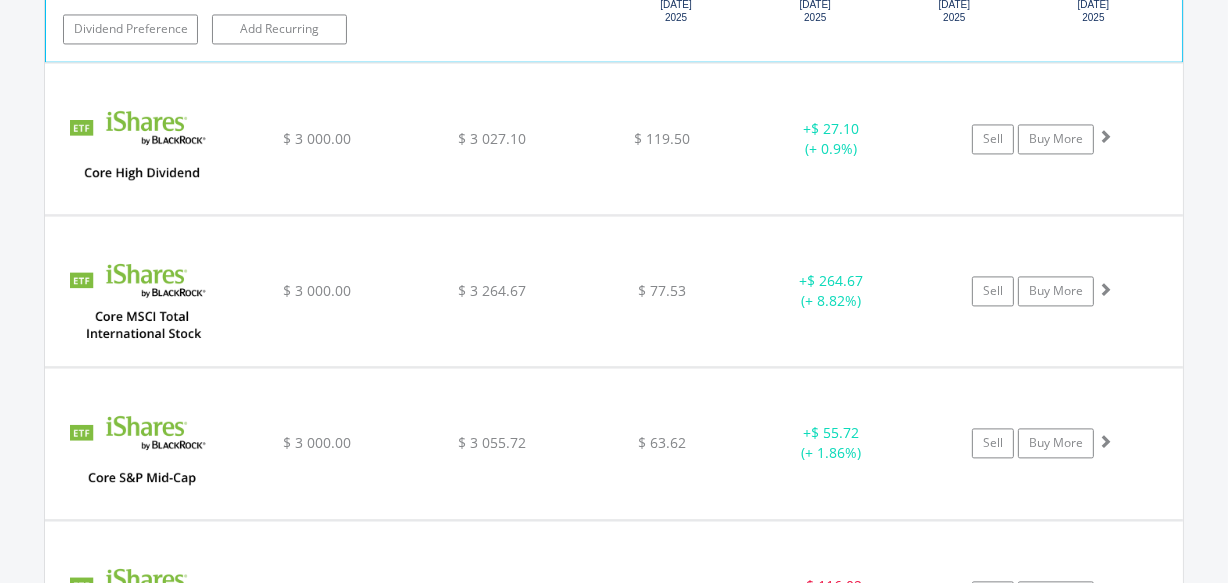 scroll, scrollTop: 3673, scrollLeft: 0, axis: vertical 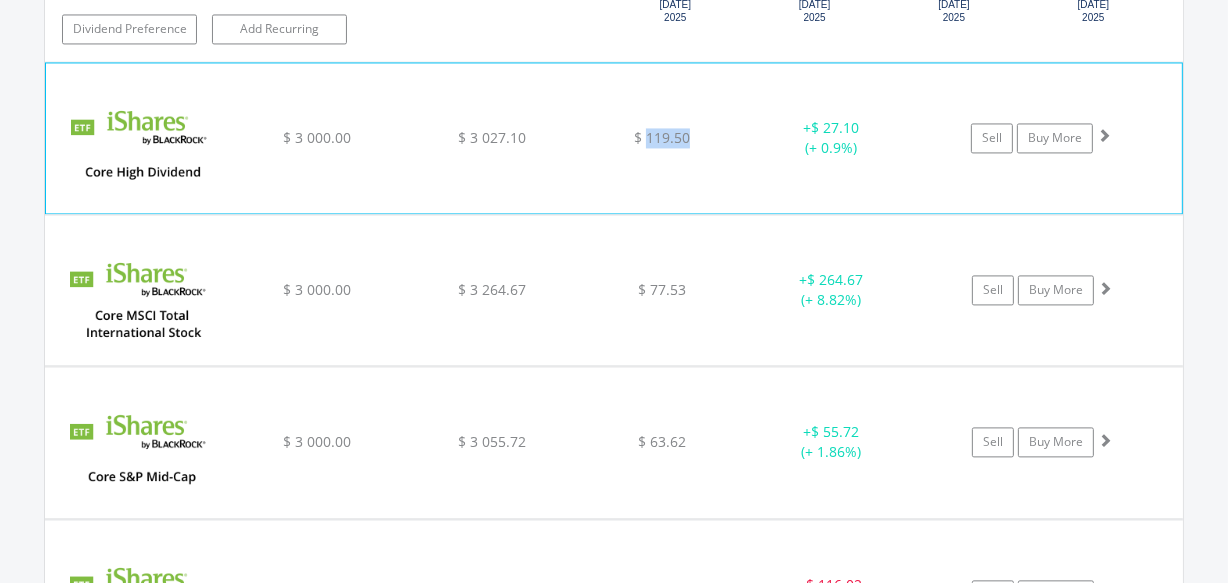 drag, startPoint x: 694, startPoint y: 135, endPoint x: 647, endPoint y: 135, distance: 47 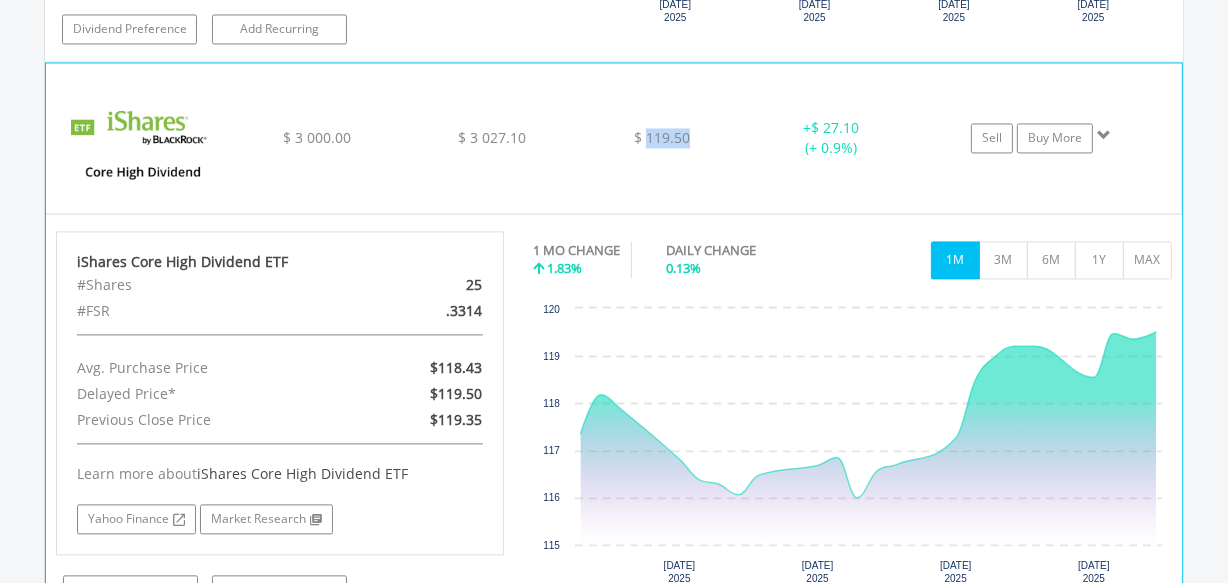copy on "119.50" 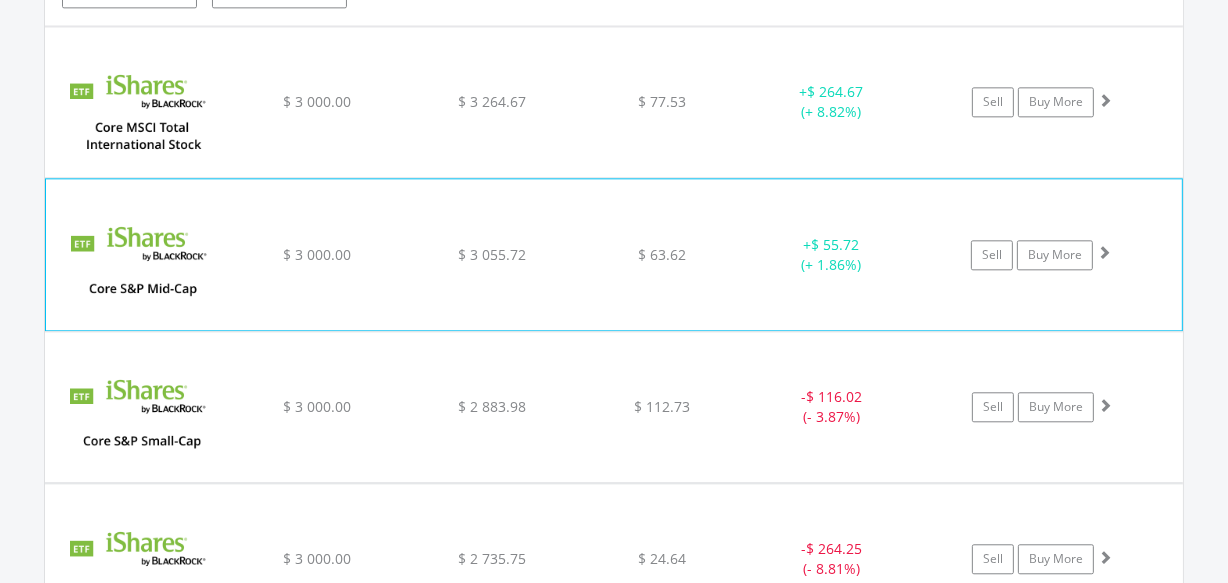 scroll, scrollTop: 4280, scrollLeft: 0, axis: vertical 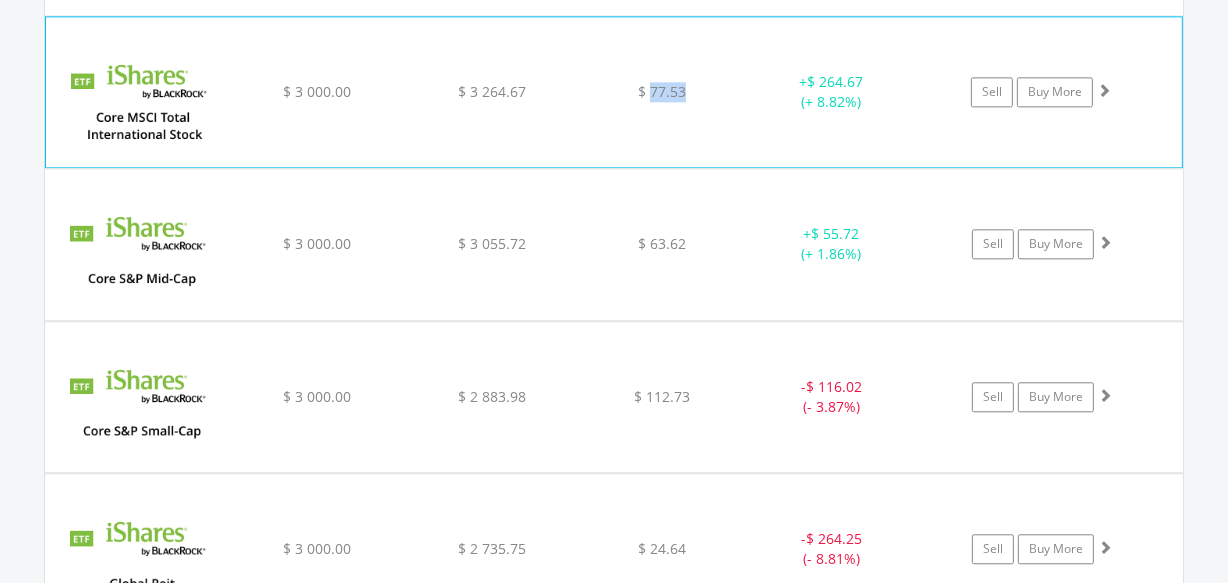 drag, startPoint x: 684, startPoint y: 82, endPoint x: 650, endPoint y: 83, distance: 34.0147 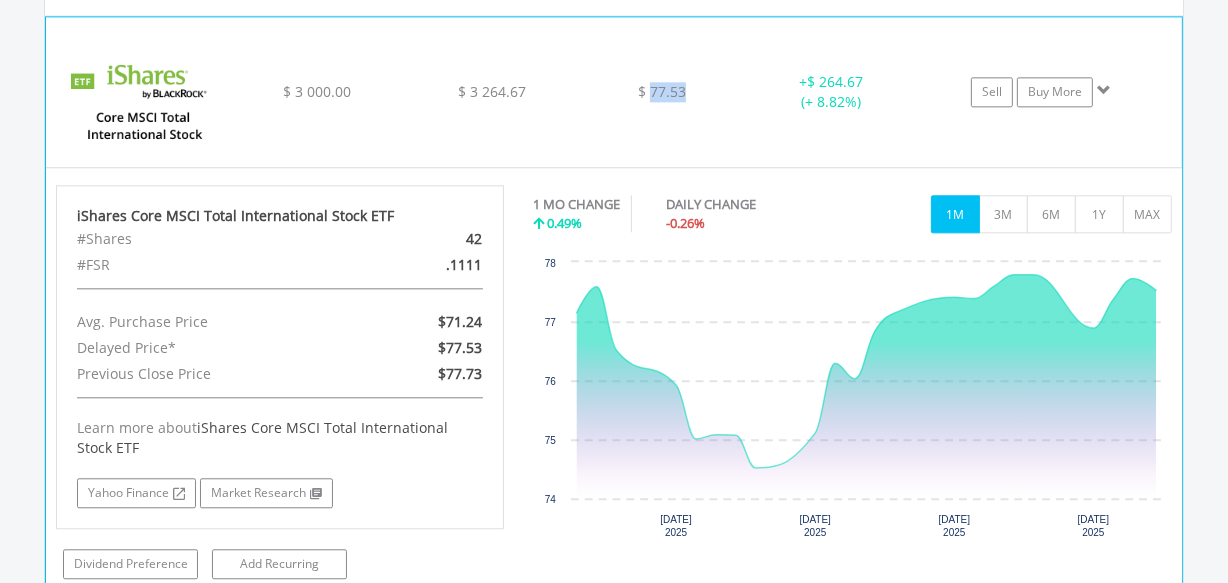 copy on "77.53" 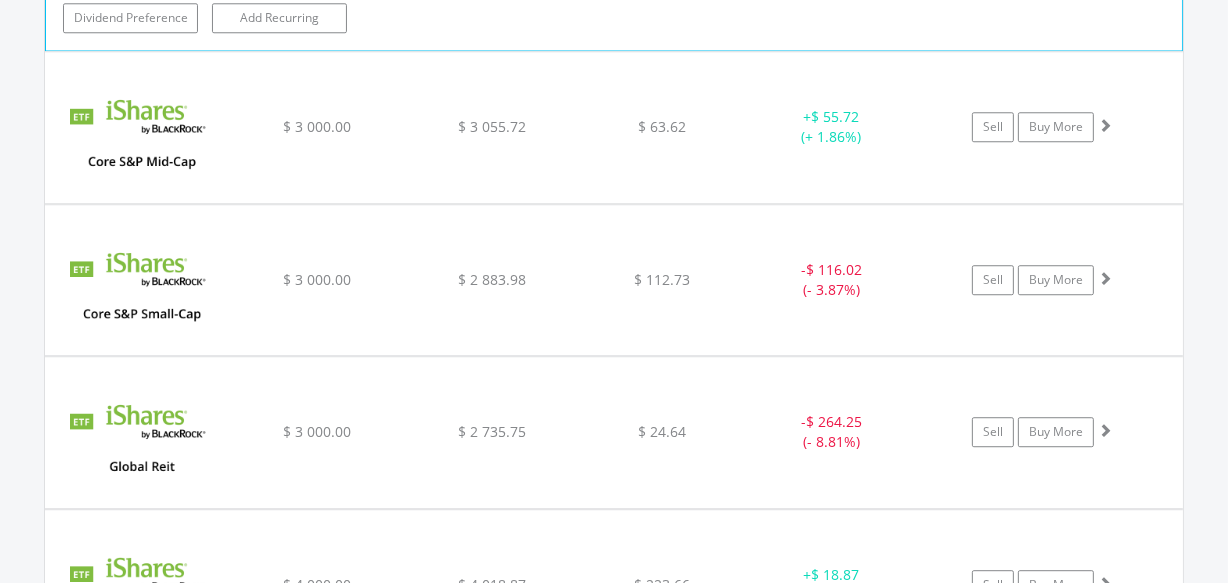 scroll, scrollTop: 4856, scrollLeft: 0, axis: vertical 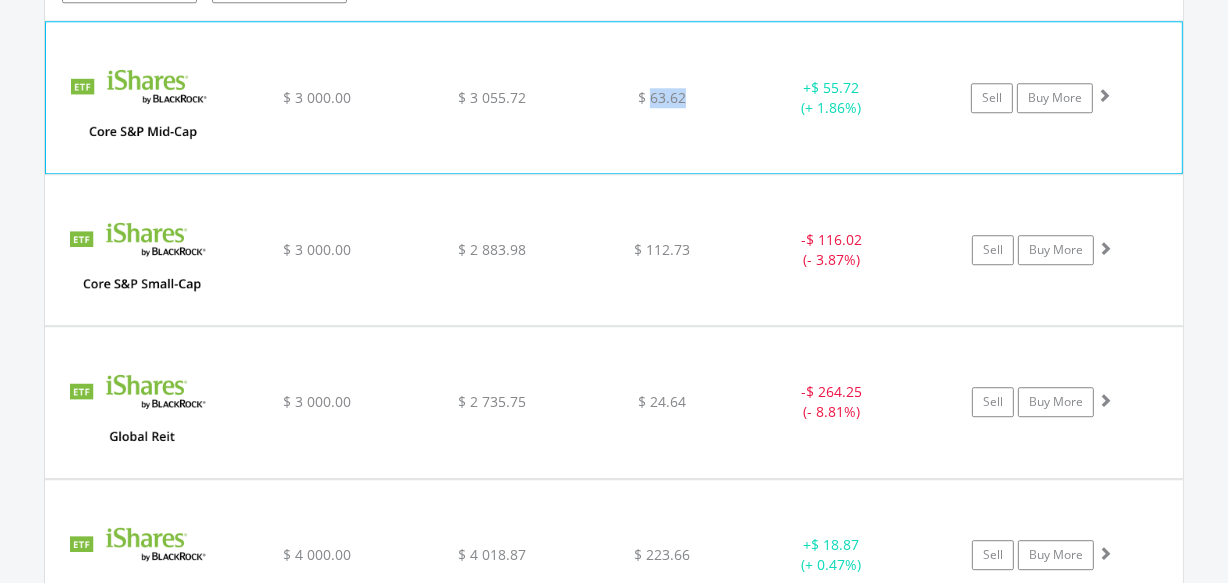 drag, startPoint x: 690, startPoint y: 90, endPoint x: 652, endPoint y: 95, distance: 38.327538 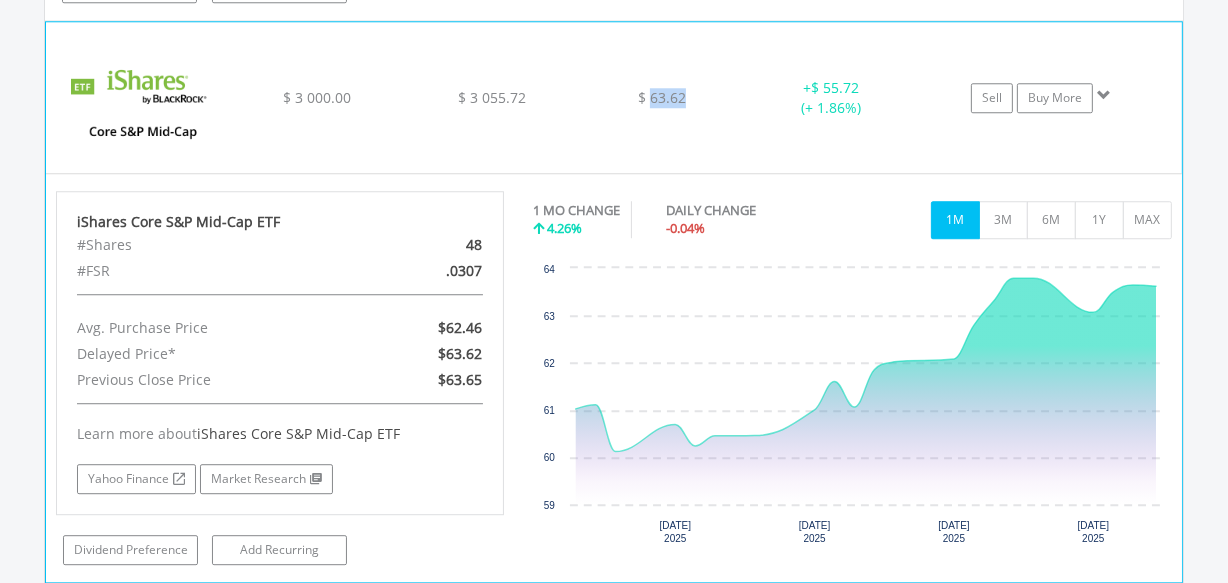 copy on "63.62" 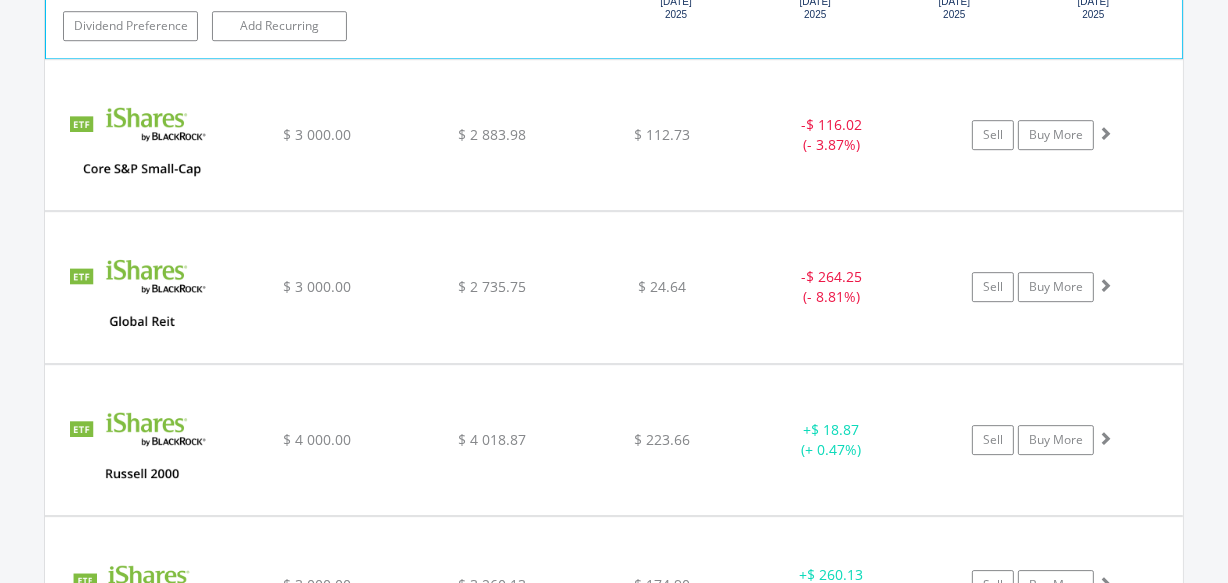 scroll, scrollTop: 5401, scrollLeft: 0, axis: vertical 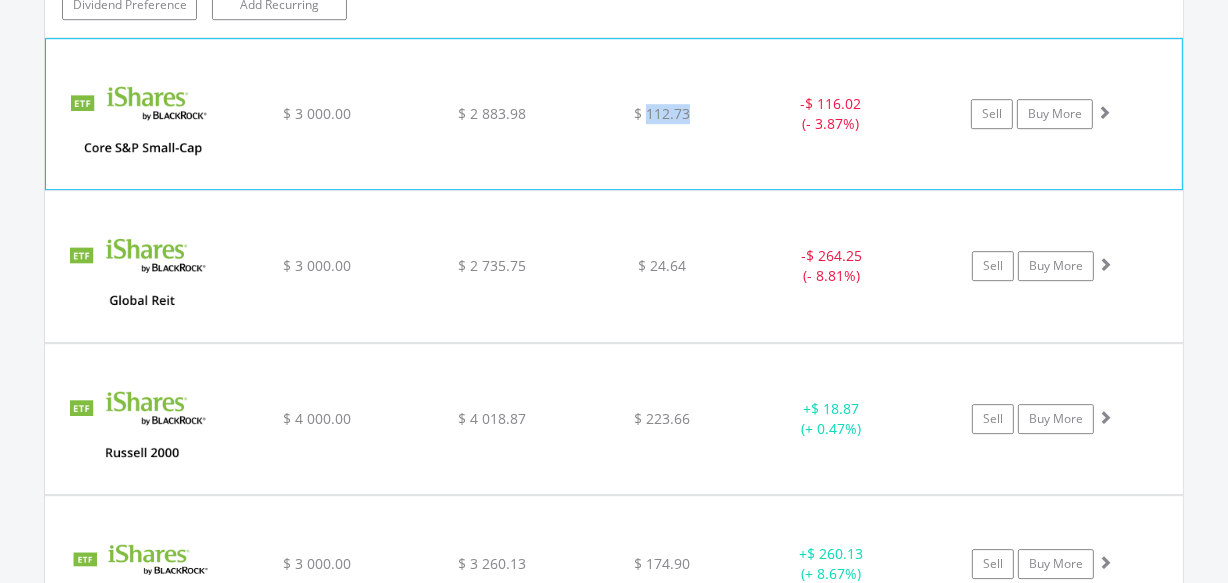 drag, startPoint x: 691, startPoint y: 106, endPoint x: 649, endPoint y: 110, distance: 42.190044 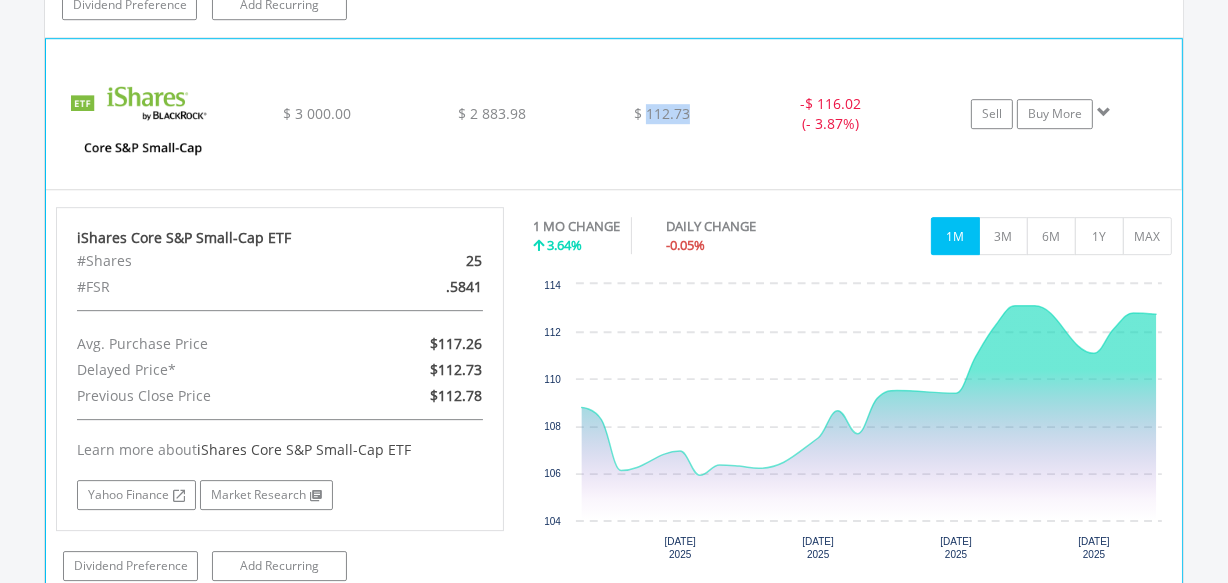 copy on "112.73" 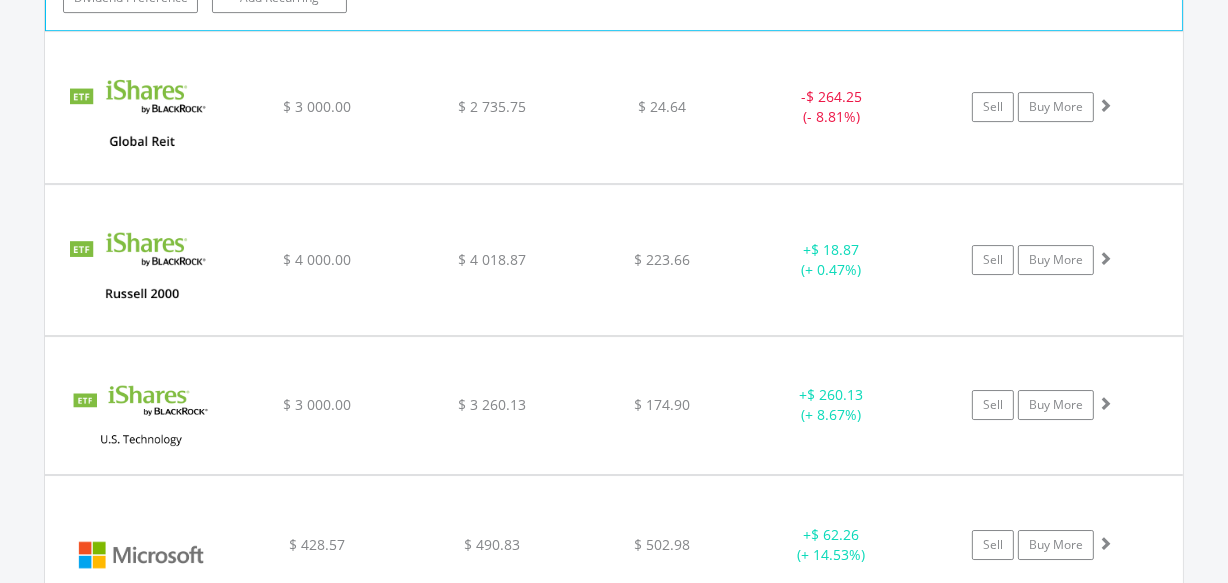 scroll, scrollTop: 5978, scrollLeft: 0, axis: vertical 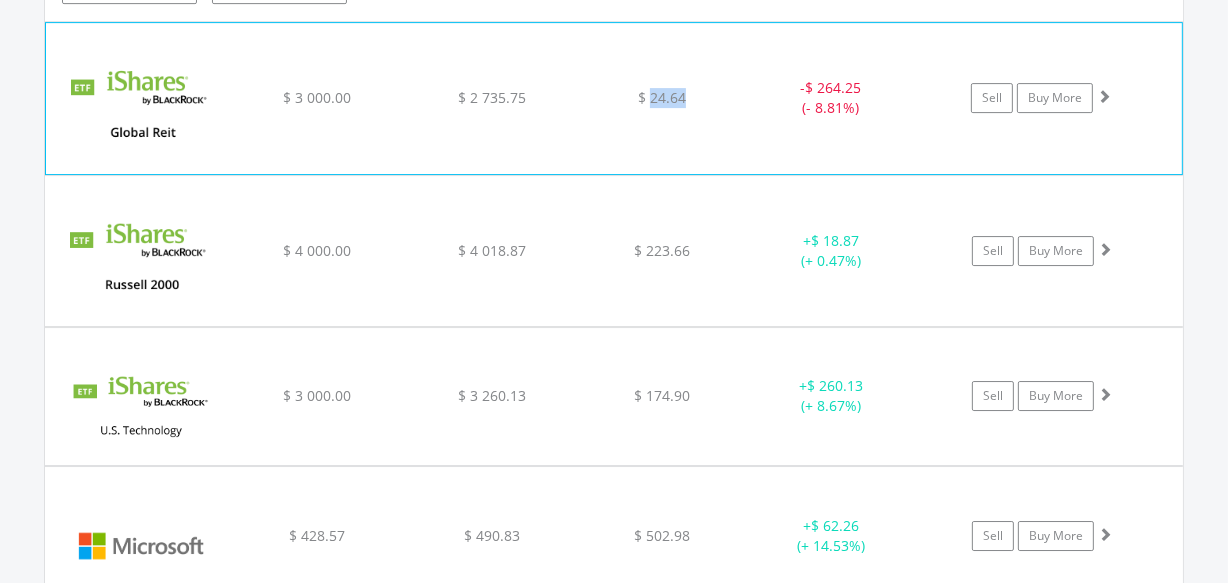drag, startPoint x: 688, startPoint y: 88, endPoint x: 650, endPoint y: 92, distance: 38.209946 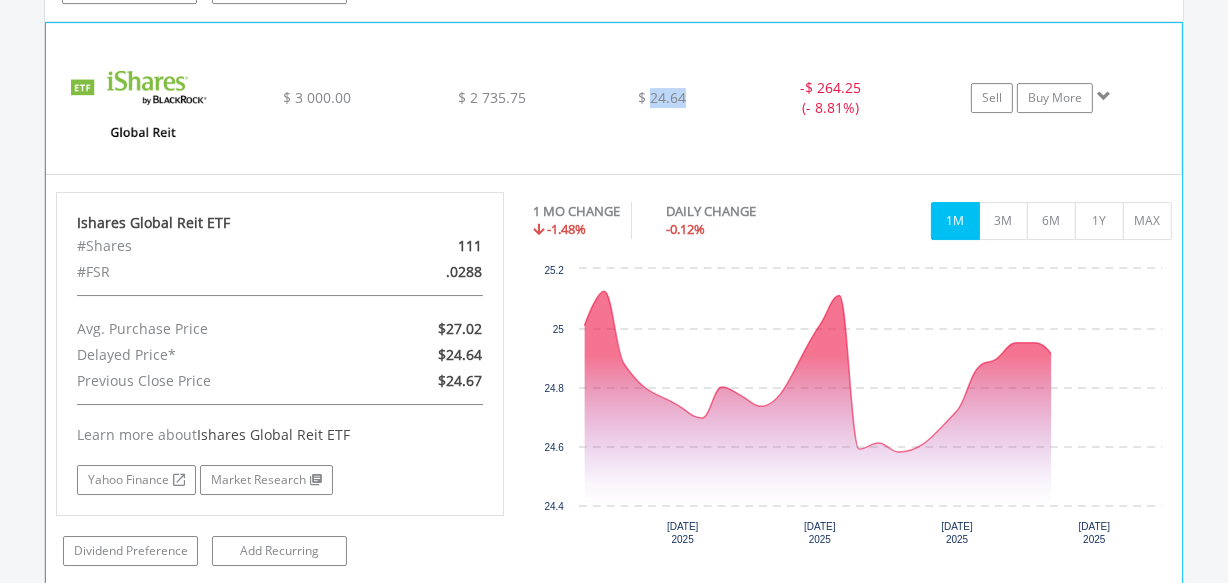 copy on "24.64" 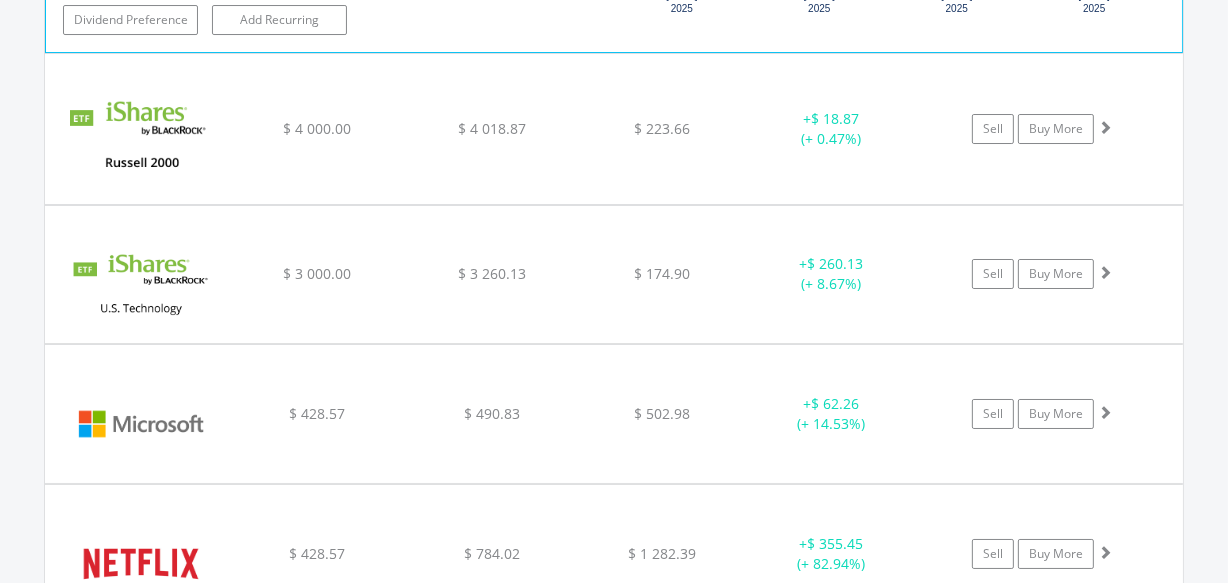 scroll, scrollTop: 6523, scrollLeft: 0, axis: vertical 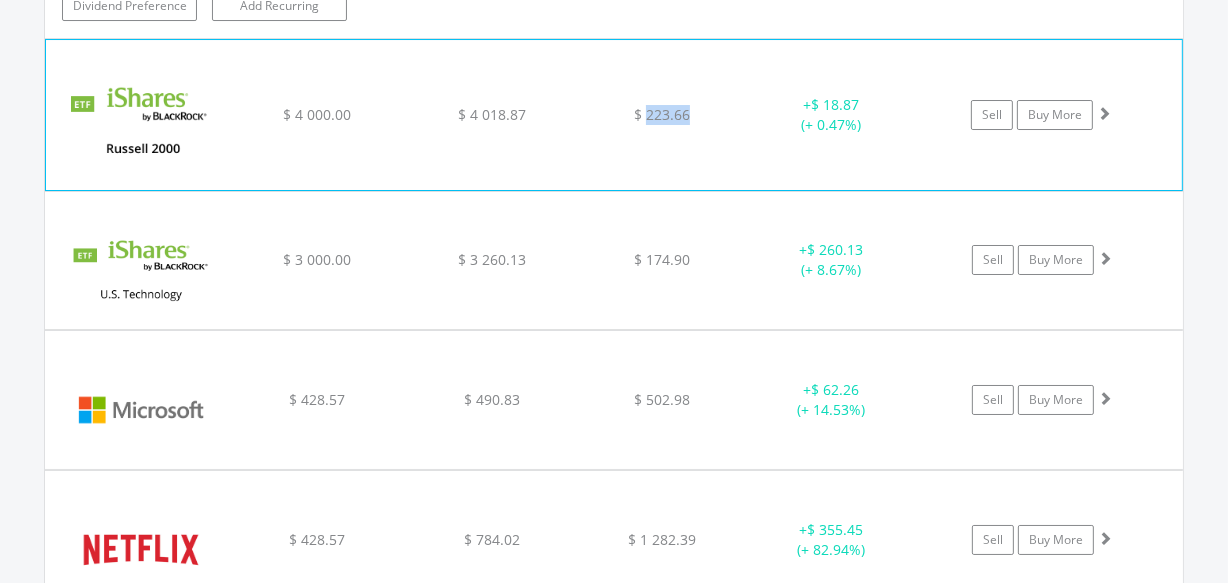 drag, startPoint x: 690, startPoint y: 105, endPoint x: 648, endPoint y: 108, distance: 42.107006 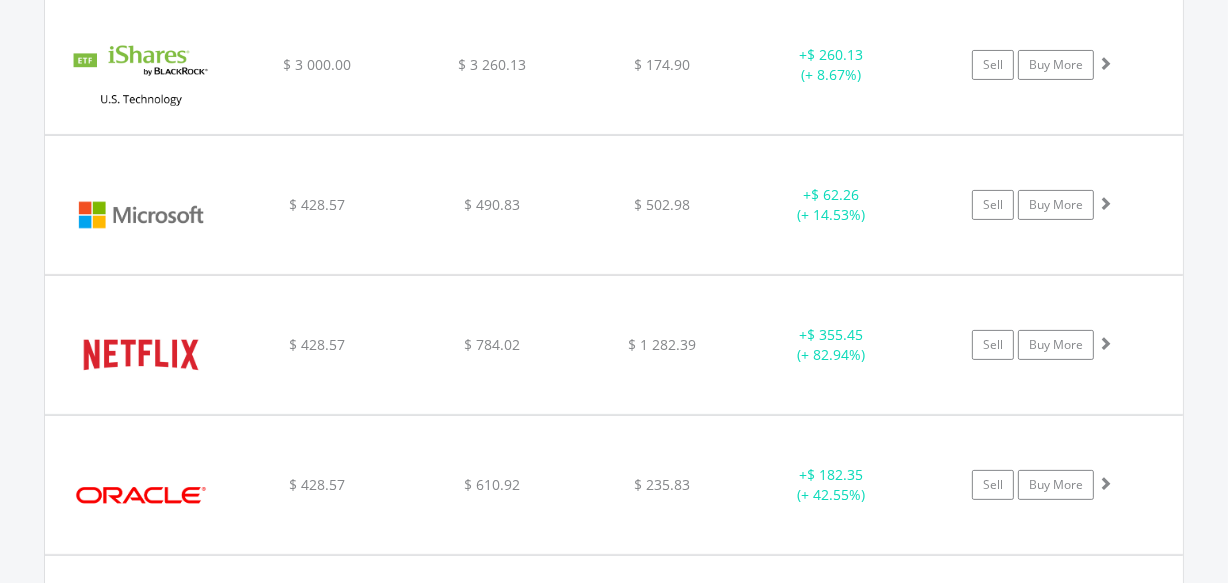 scroll, scrollTop: 7129, scrollLeft: 0, axis: vertical 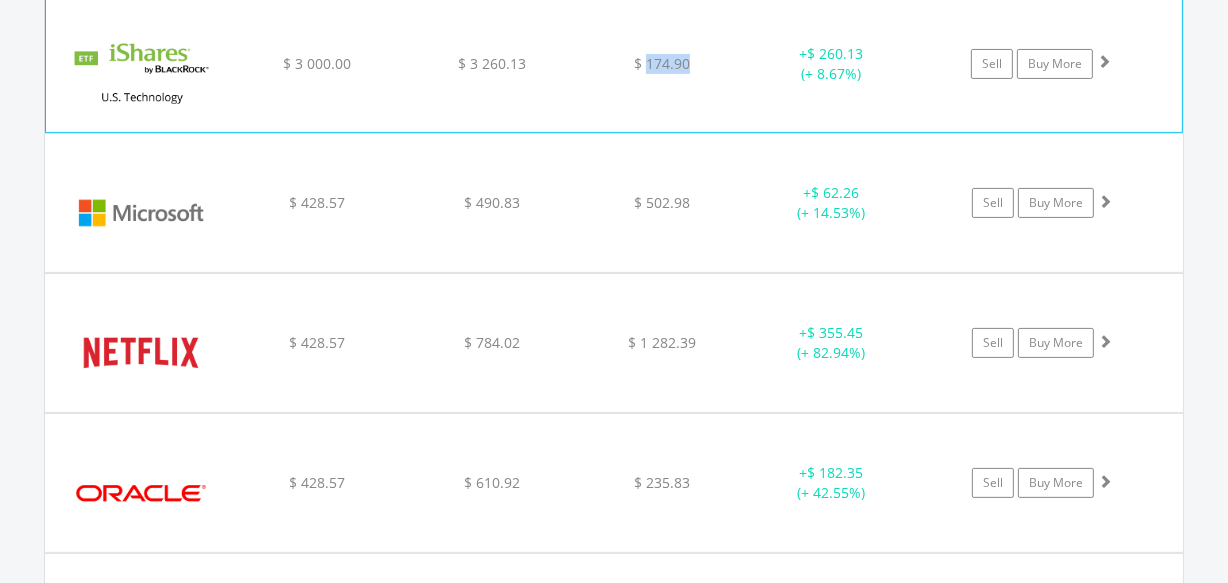 drag, startPoint x: 693, startPoint y: 50, endPoint x: 649, endPoint y: 52, distance: 44.04543 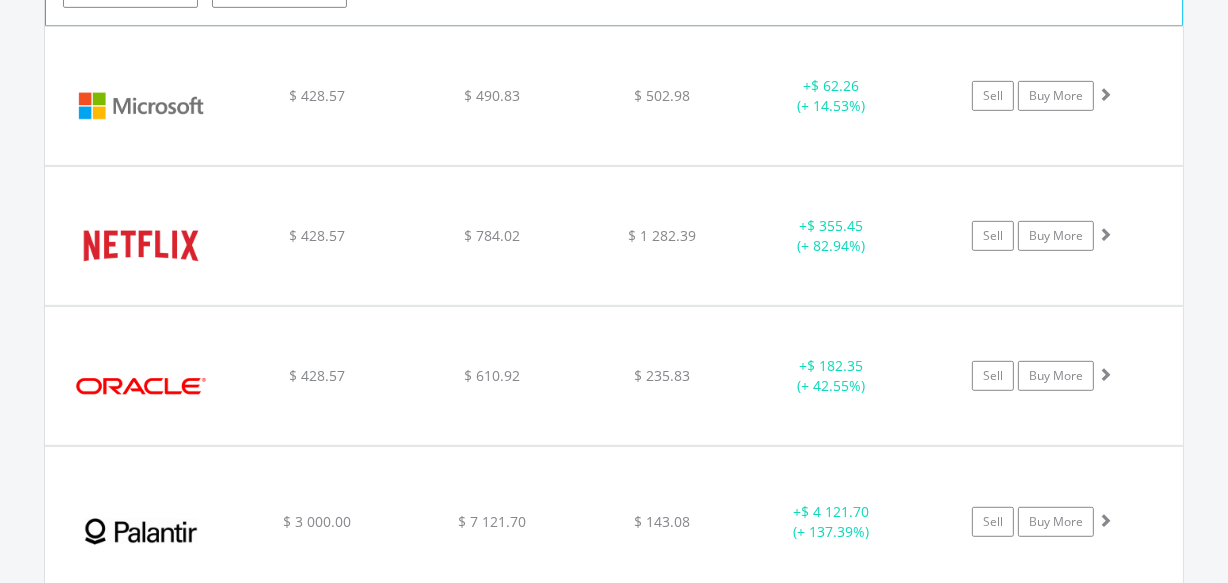 scroll, scrollTop: 7674, scrollLeft: 0, axis: vertical 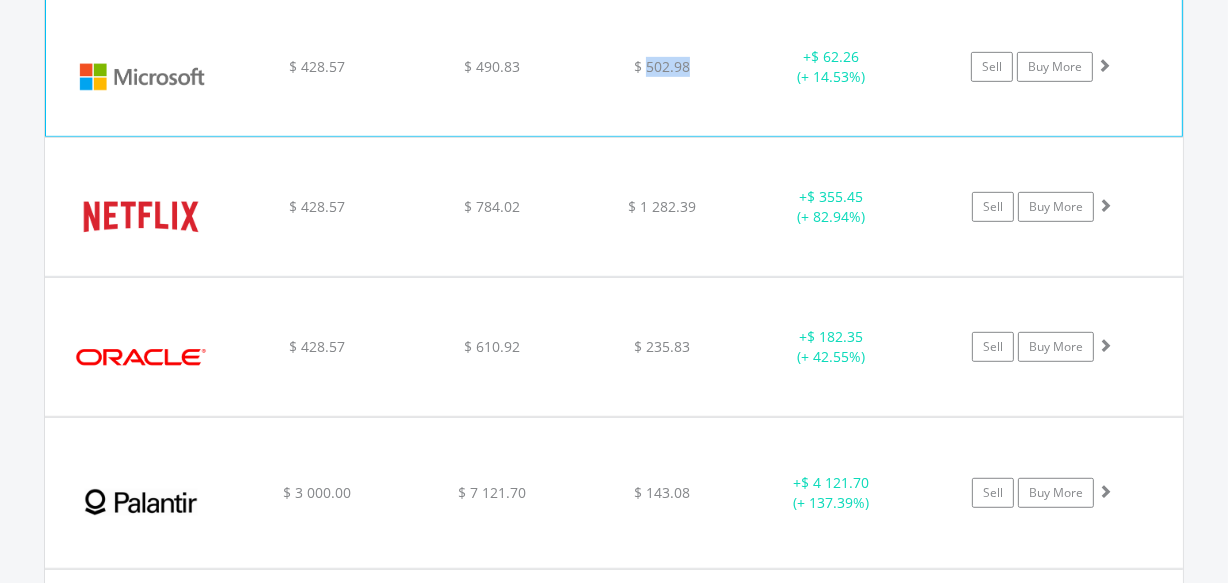 drag, startPoint x: 690, startPoint y: 54, endPoint x: 649, endPoint y: 61, distance: 41.59327 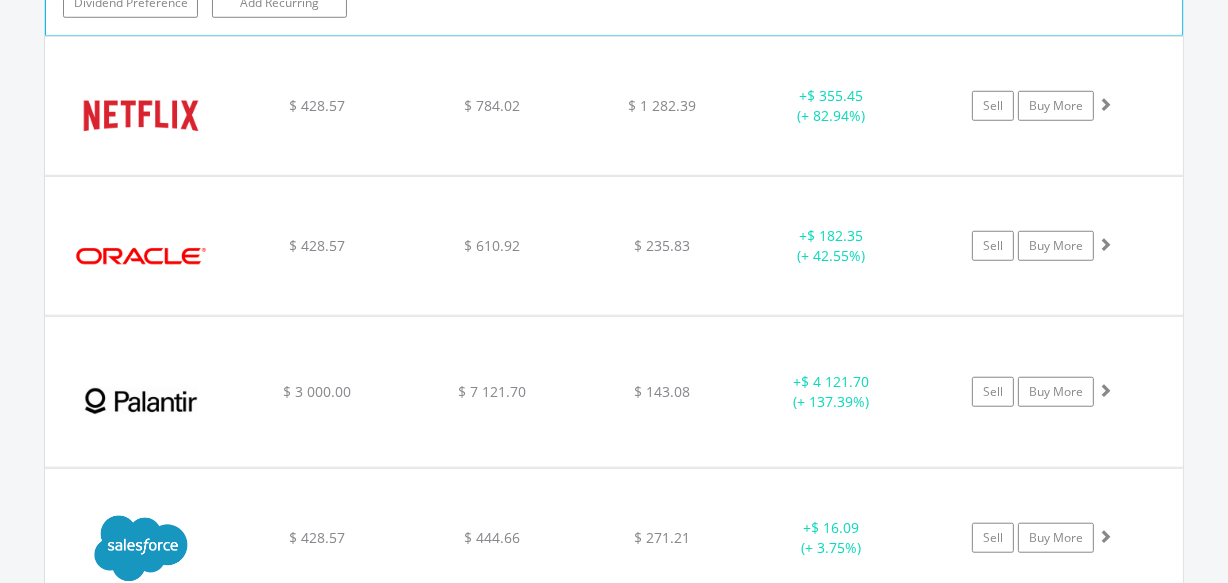 scroll, scrollTop: 8190, scrollLeft: 0, axis: vertical 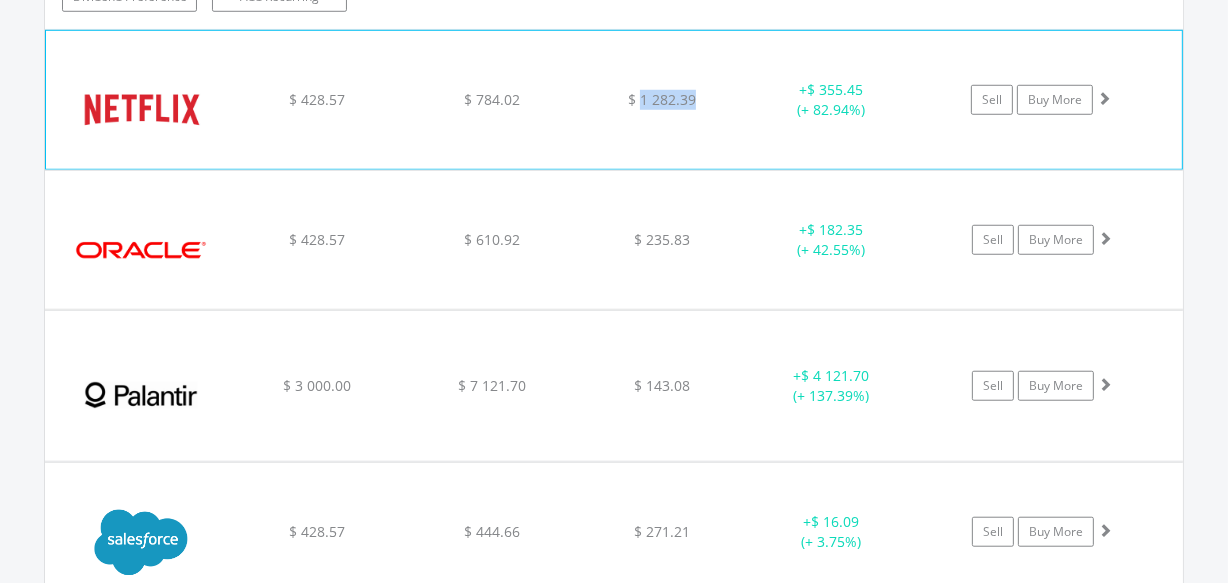 drag, startPoint x: 696, startPoint y: 80, endPoint x: 639, endPoint y: 83, distance: 57.07889 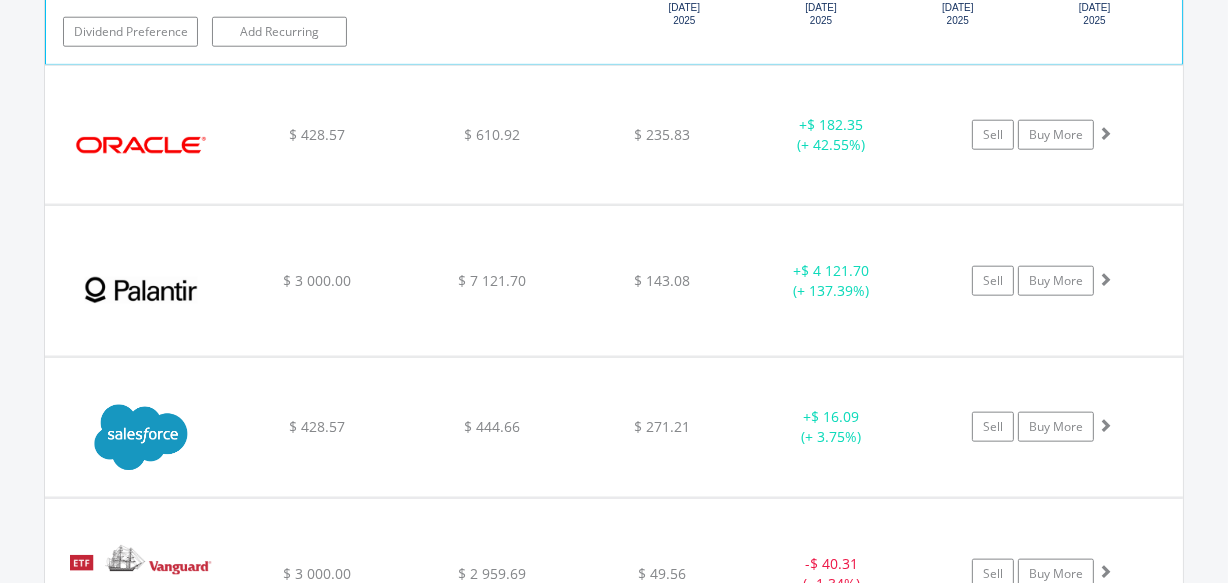 scroll, scrollTop: 8705, scrollLeft: 0, axis: vertical 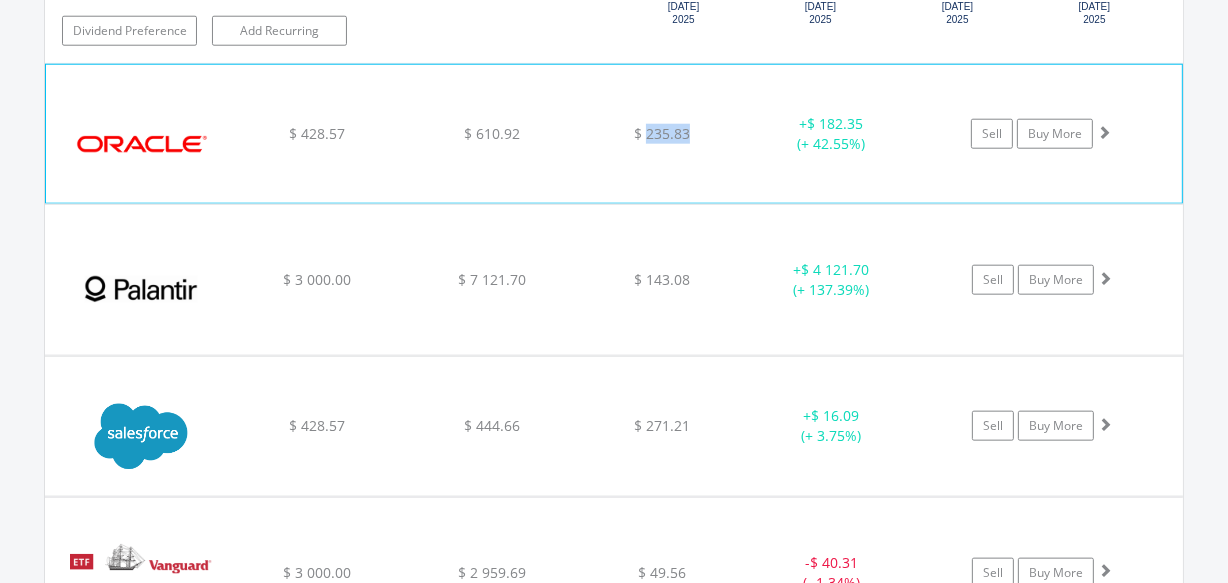 drag, startPoint x: 690, startPoint y: 120, endPoint x: 645, endPoint y: 120, distance: 45 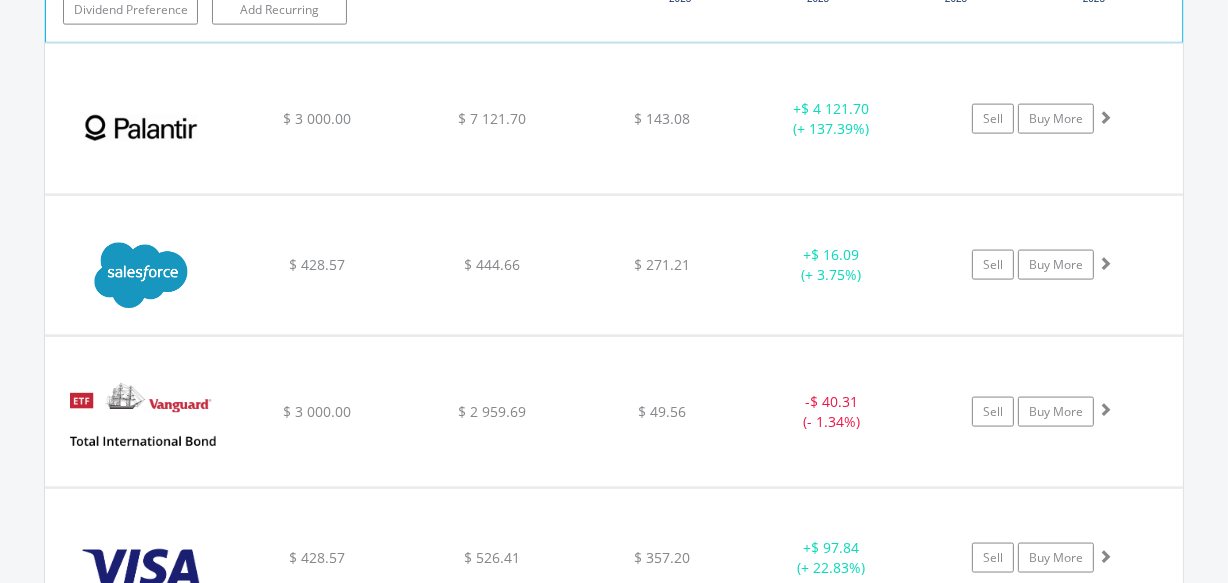 scroll, scrollTop: 9280, scrollLeft: 0, axis: vertical 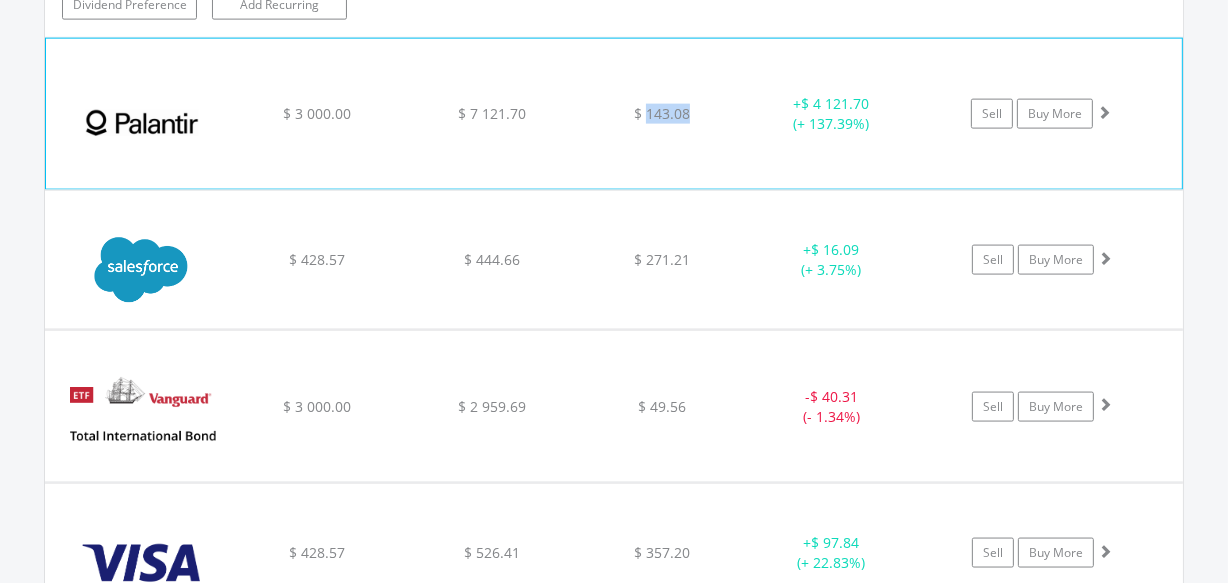 drag, startPoint x: 692, startPoint y: 100, endPoint x: 646, endPoint y: 100, distance: 46 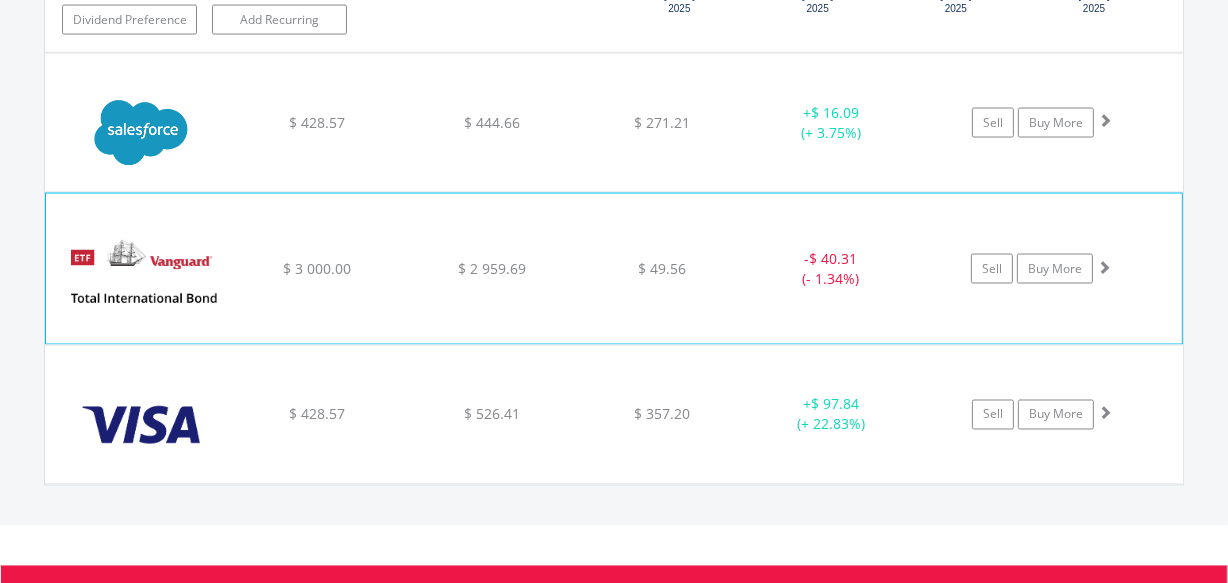 scroll, scrollTop: 9856, scrollLeft: 0, axis: vertical 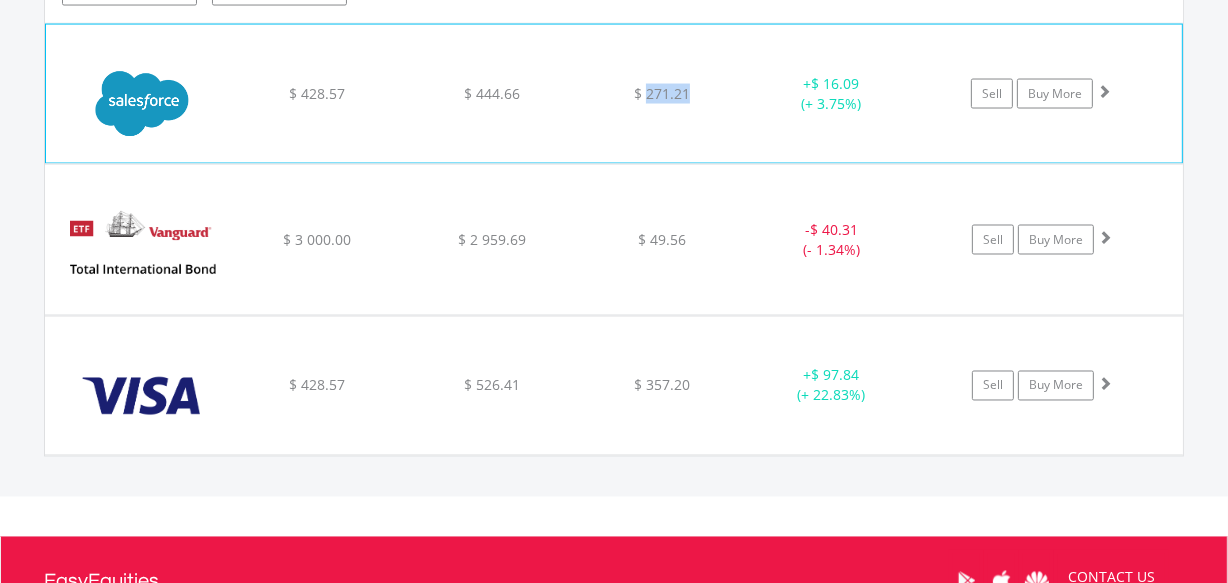 drag, startPoint x: 687, startPoint y: 76, endPoint x: 647, endPoint y: 76, distance: 40 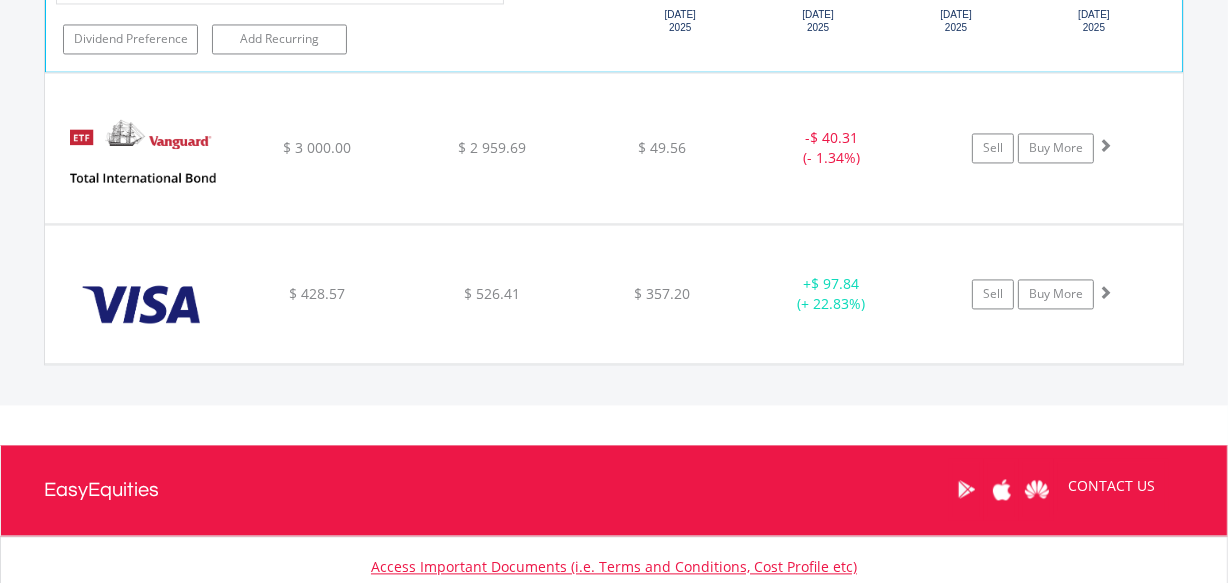scroll, scrollTop: 10371, scrollLeft: 0, axis: vertical 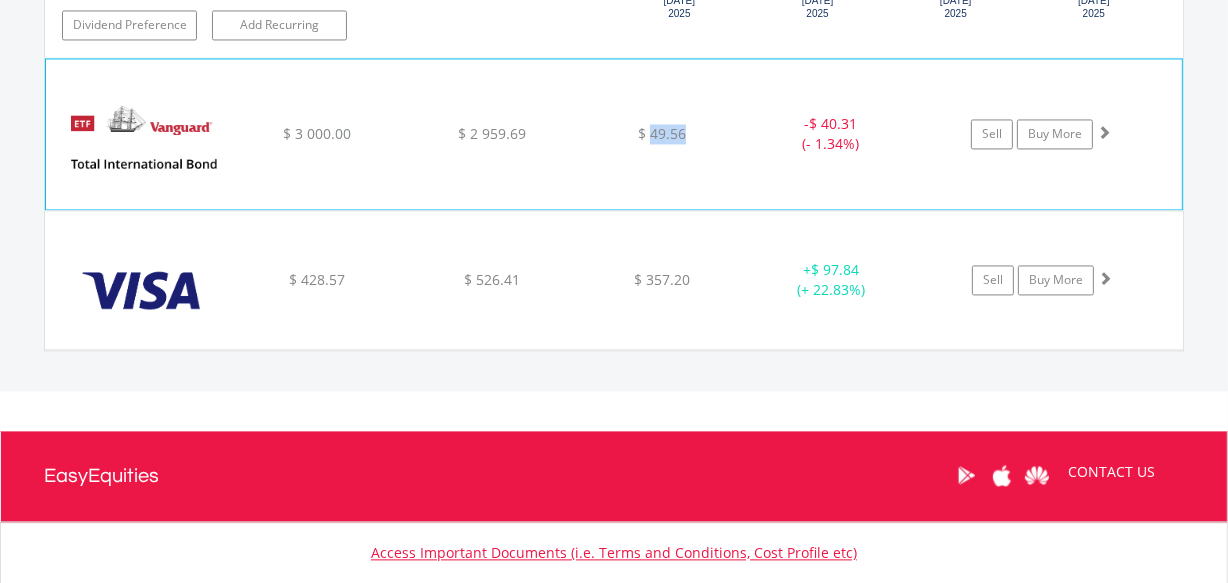 click on "$ 49.56" at bounding box center (661, -8760) 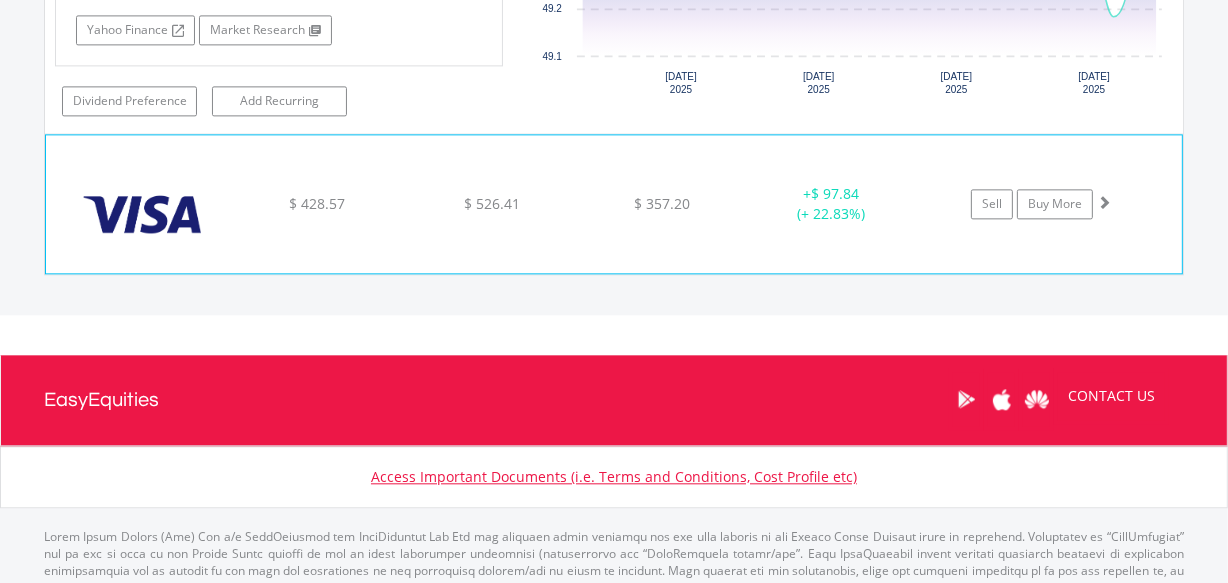 scroll, scrollTop: 10857, scrollLeft: 0, axis: vertical 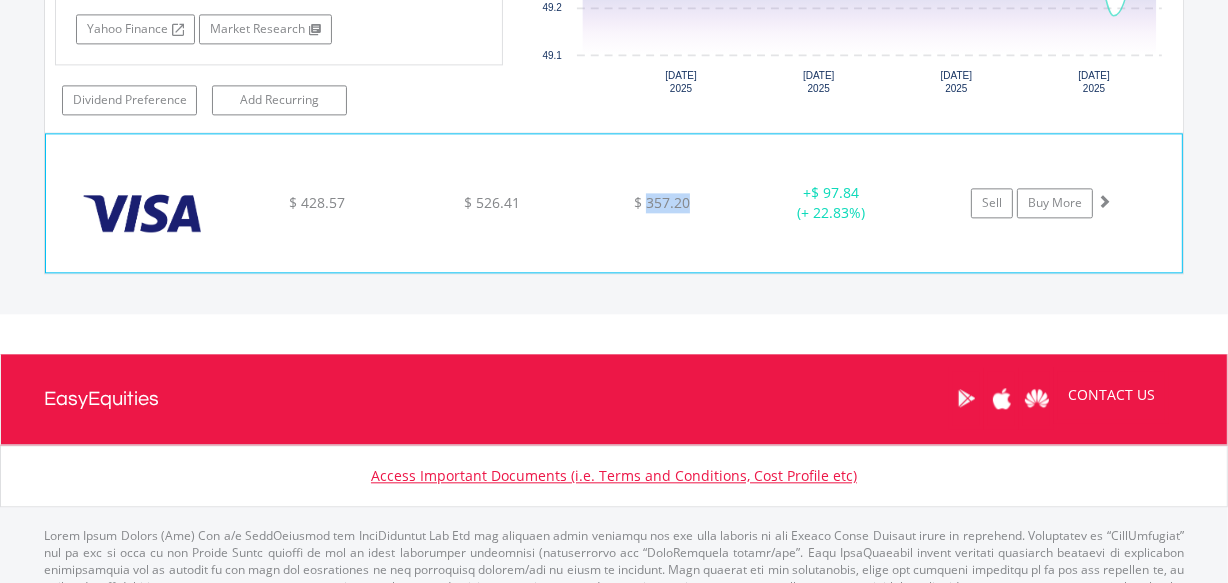drag, startPoint x: 690, startPoint y: 184, endPoint x: 647, endPoint y: 189, distance: 43.289722 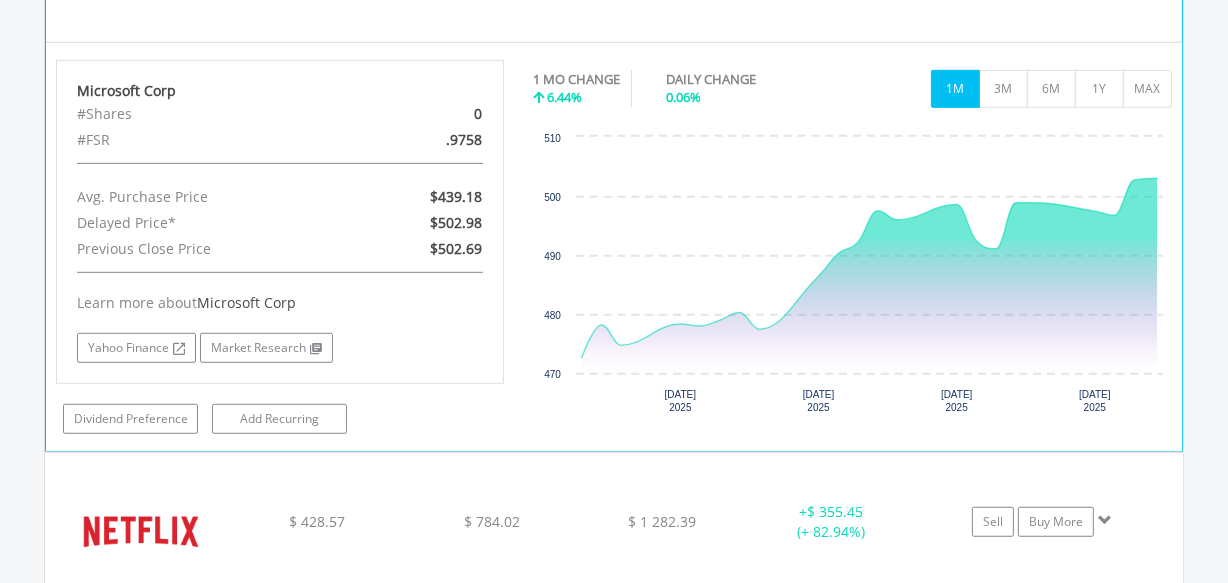 scroll, scrollTop: 7766, scrollLeft: 0, axis: vertical 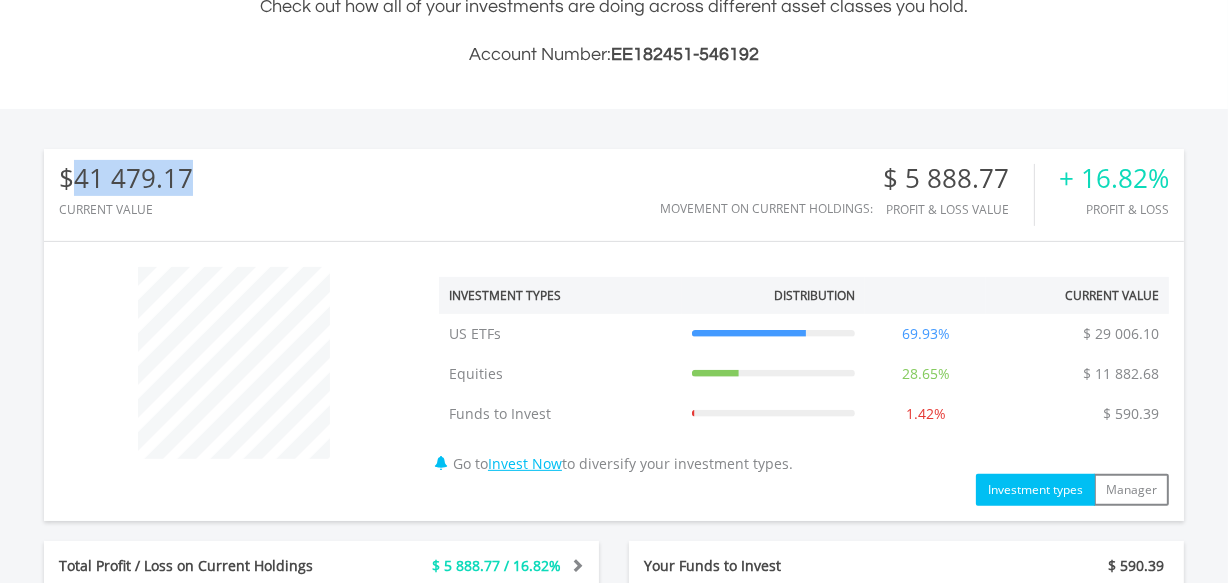 drag, startPoint x: 196, startPoint y: 178, endPoint x: 73, endPoint y: 178, distance: 123 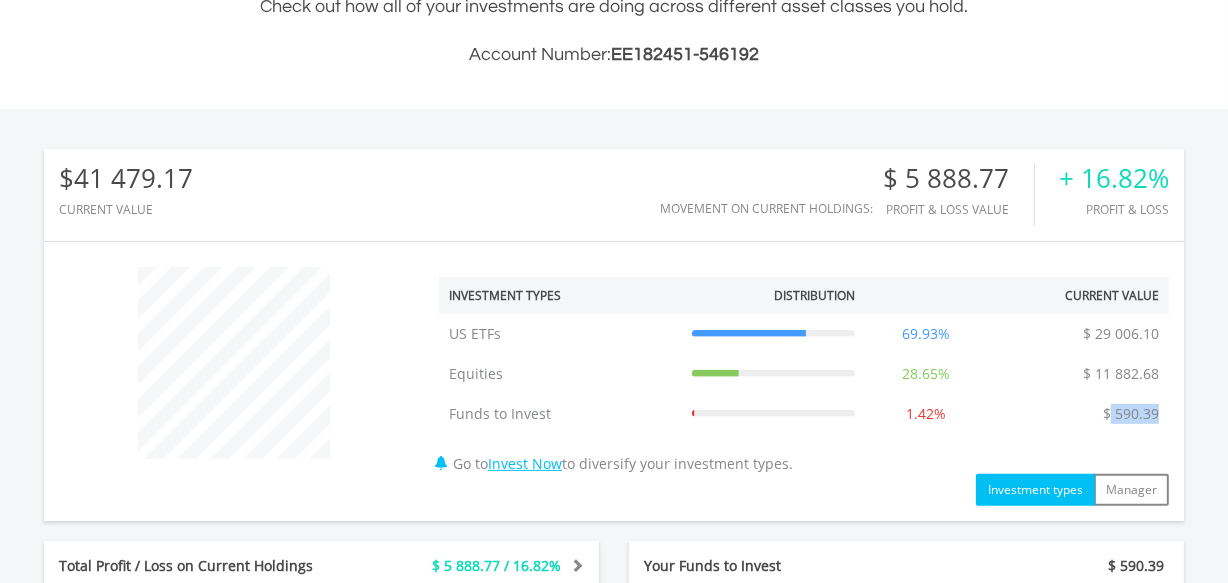 drag, startPoint x: 1112, startPoint y: 412, endPoint x: 1161, endPoint y: 411, distance: 49.010204 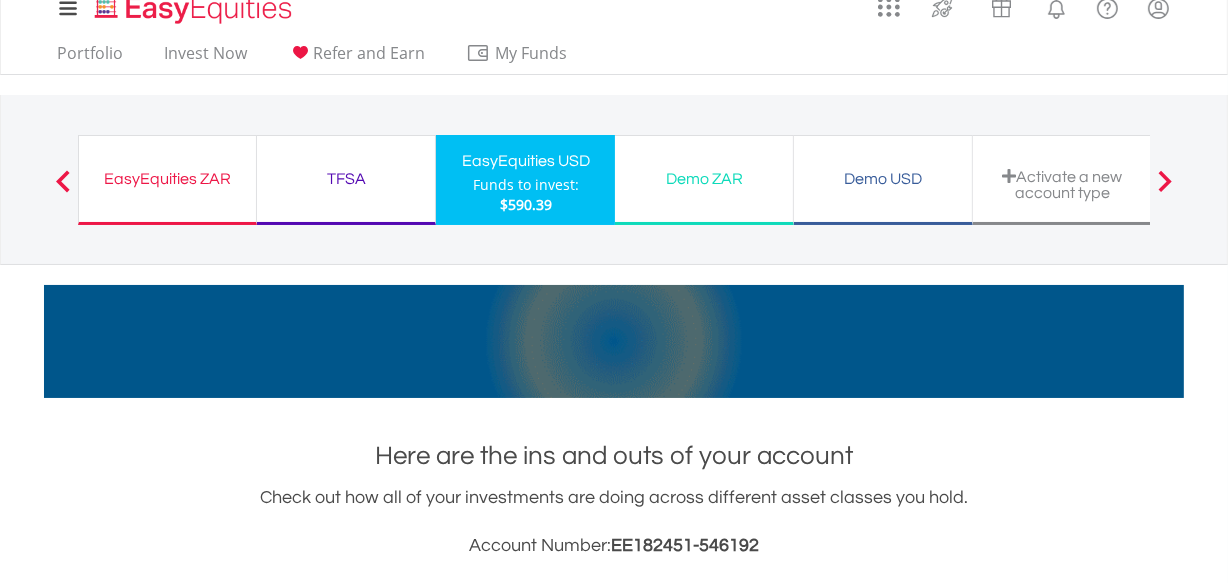 scroll, scrollTop: 0, scrollLeft: 0, axis: both 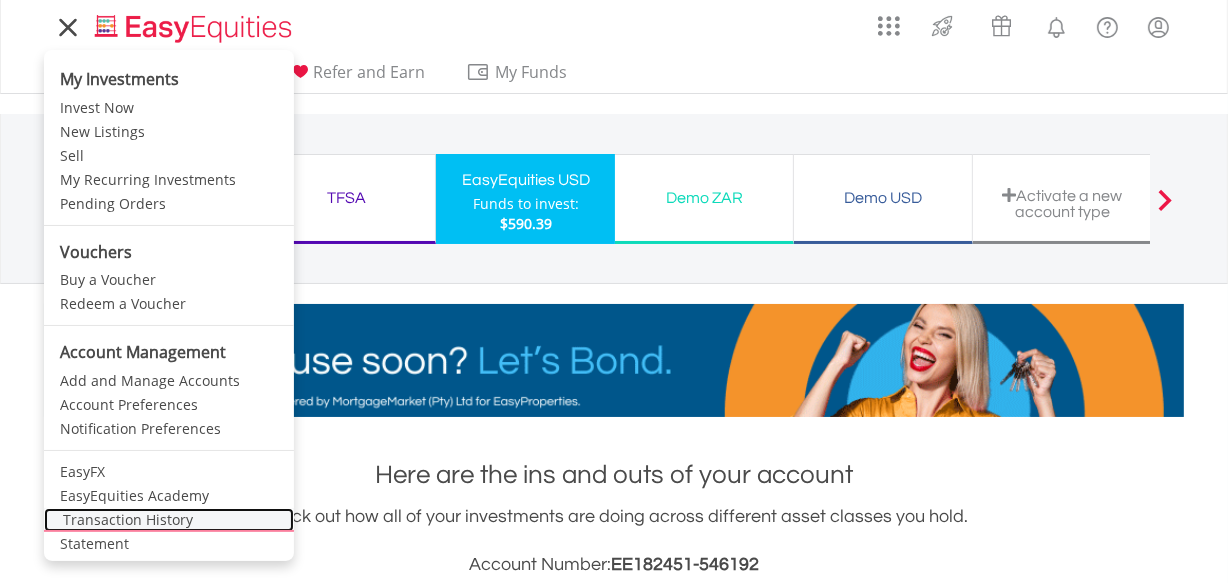click on "Transaction History" at bounding box center [169, 520] 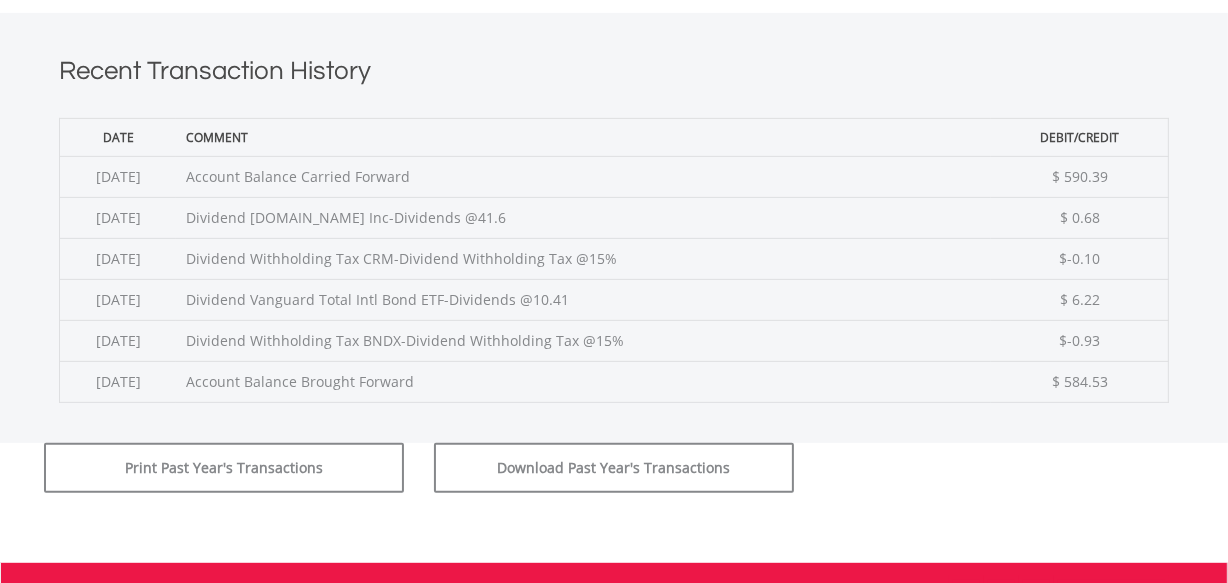 scroll, scrollTop: 757, scrollLeft: 0, axis: vertical 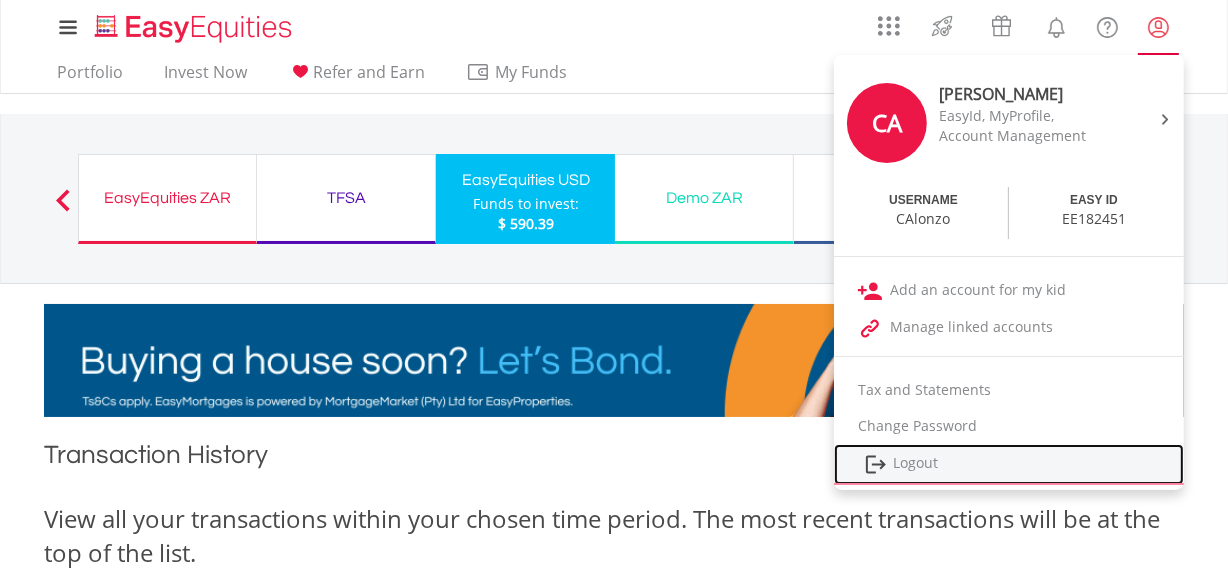 click on "Logout" at bounding box center (1009, 464) 